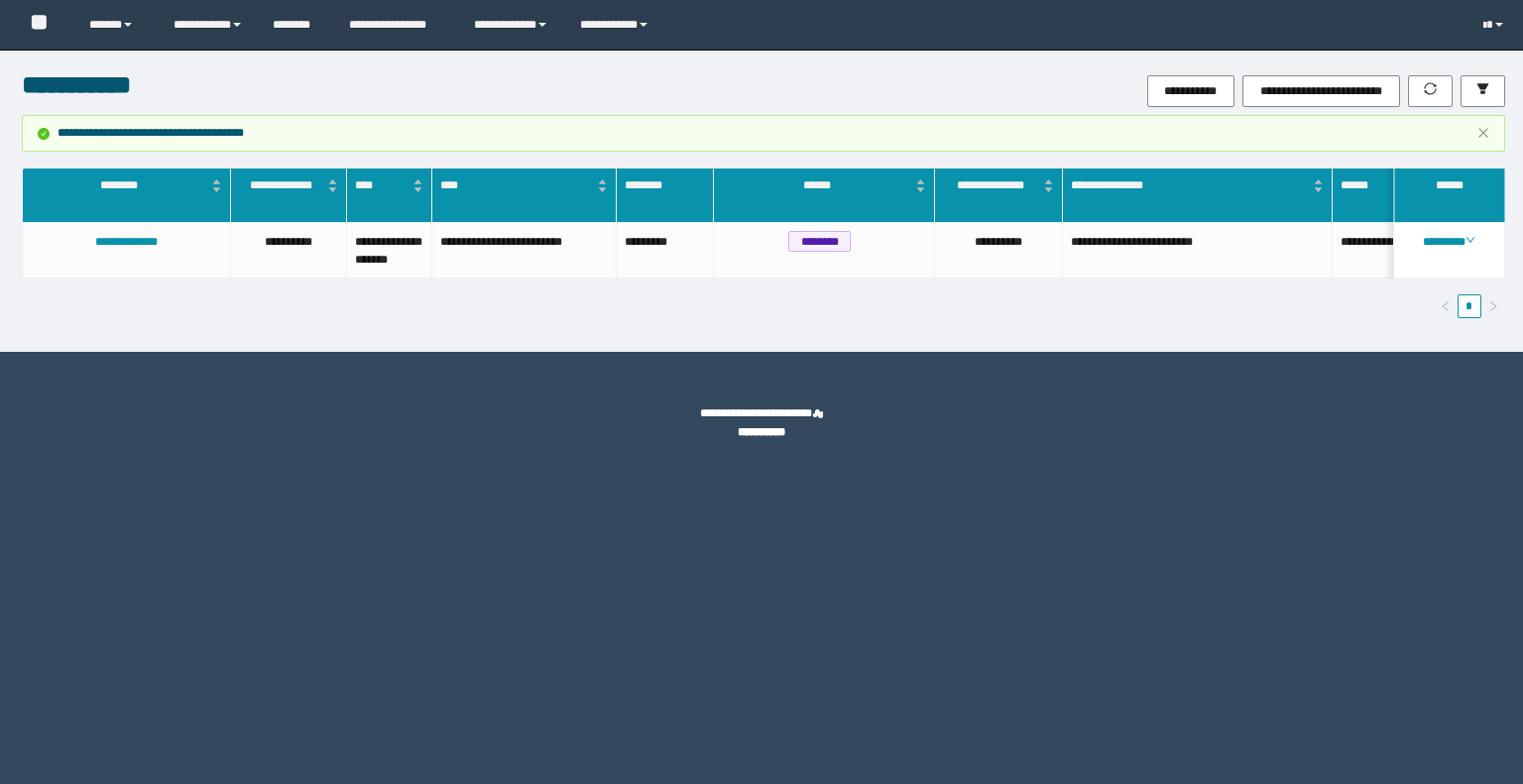 scroll, scrollTop: 0, scrollLeft: 0, axis: both 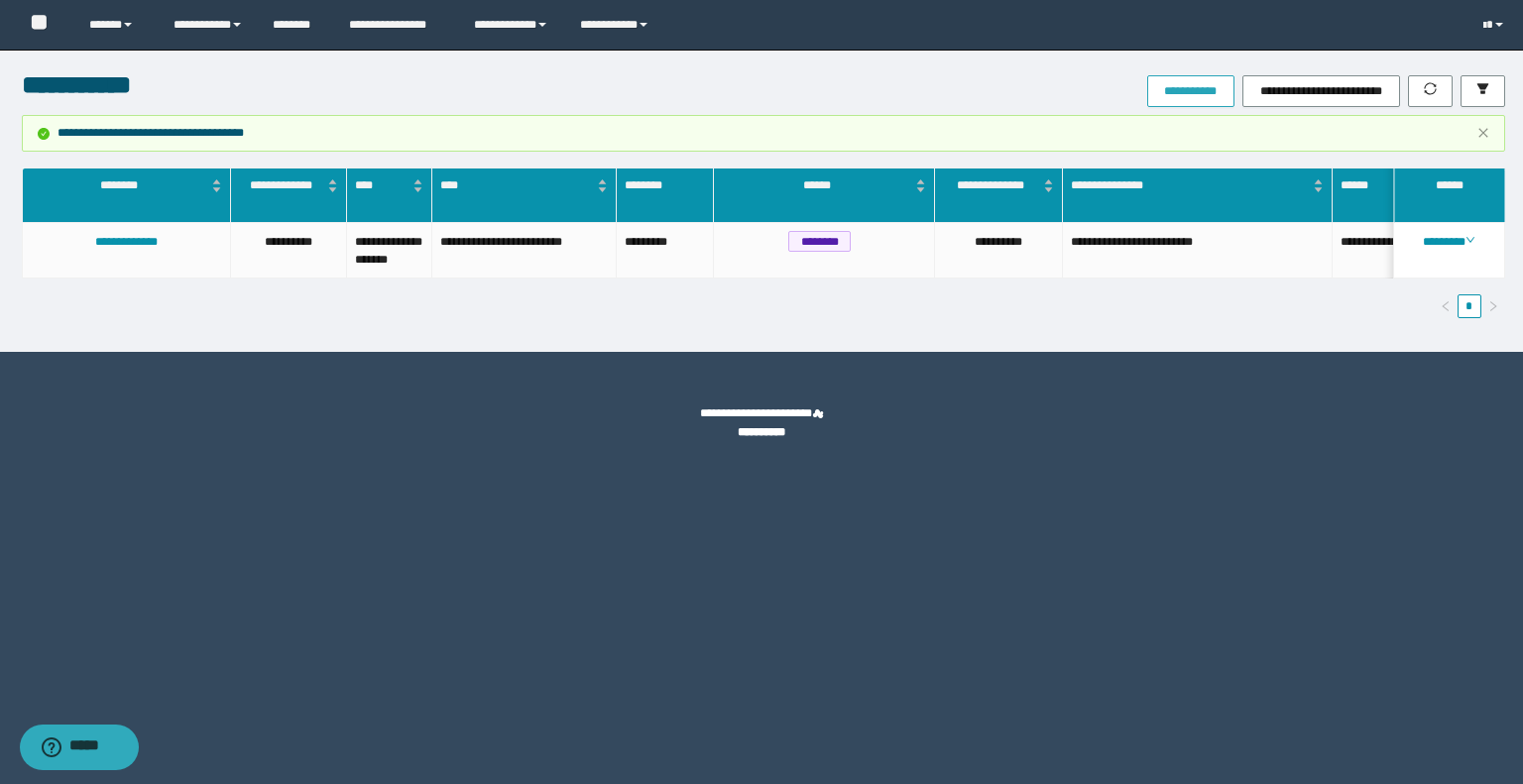 click on "**********" at bounding box center [1191, 91] 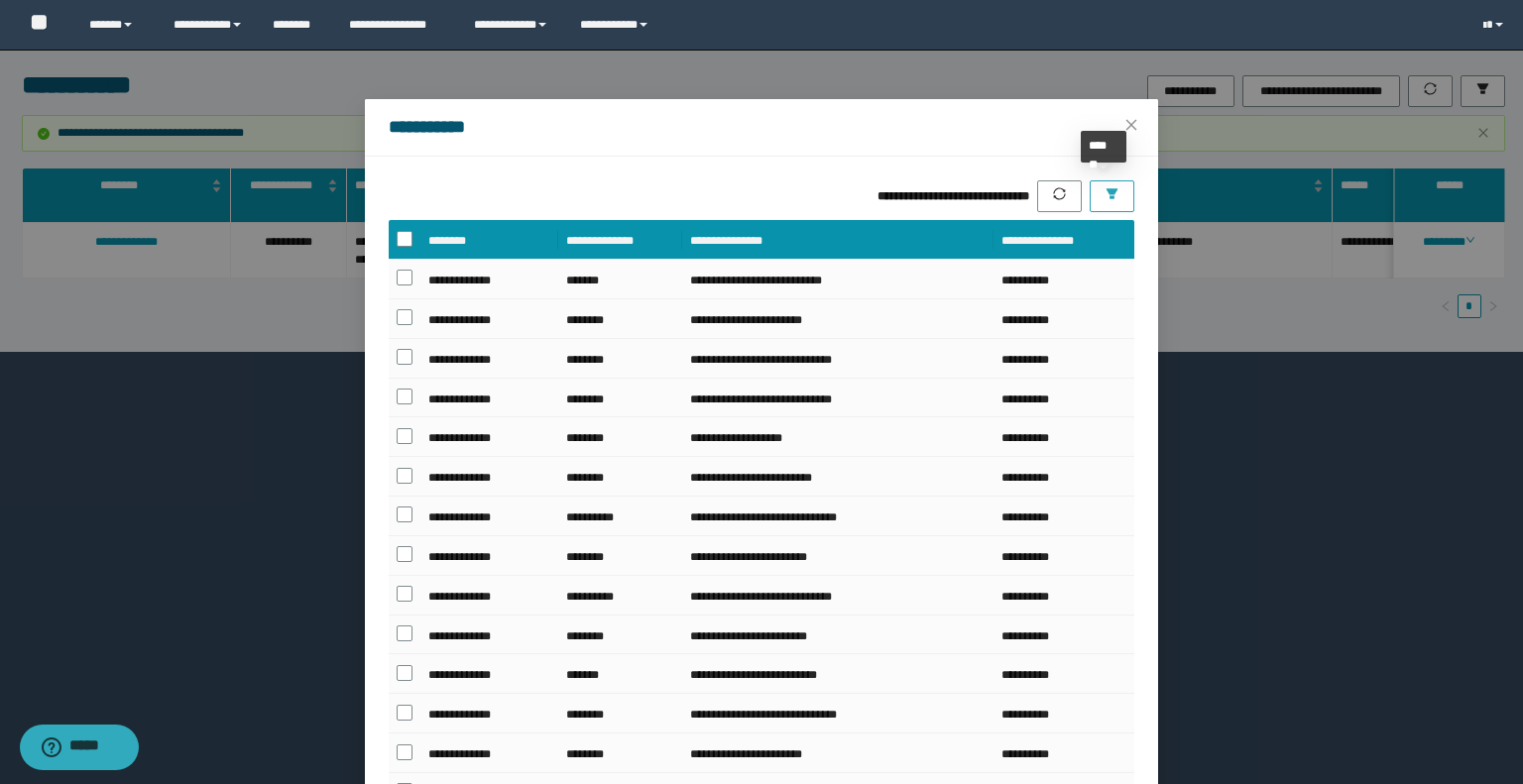 click at bounding box center (1112, 196) 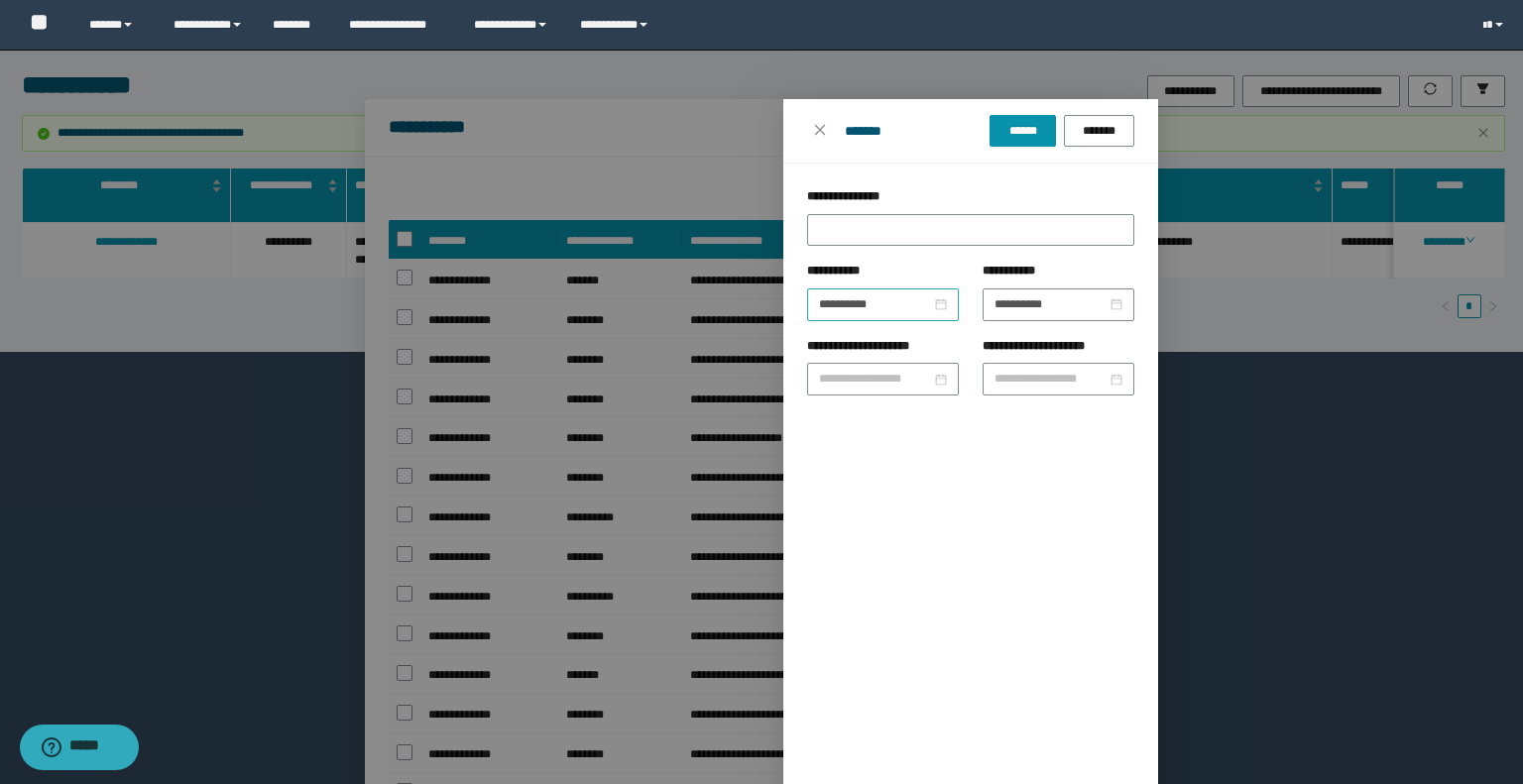 click on "**********" at bounding box center [882, 304] 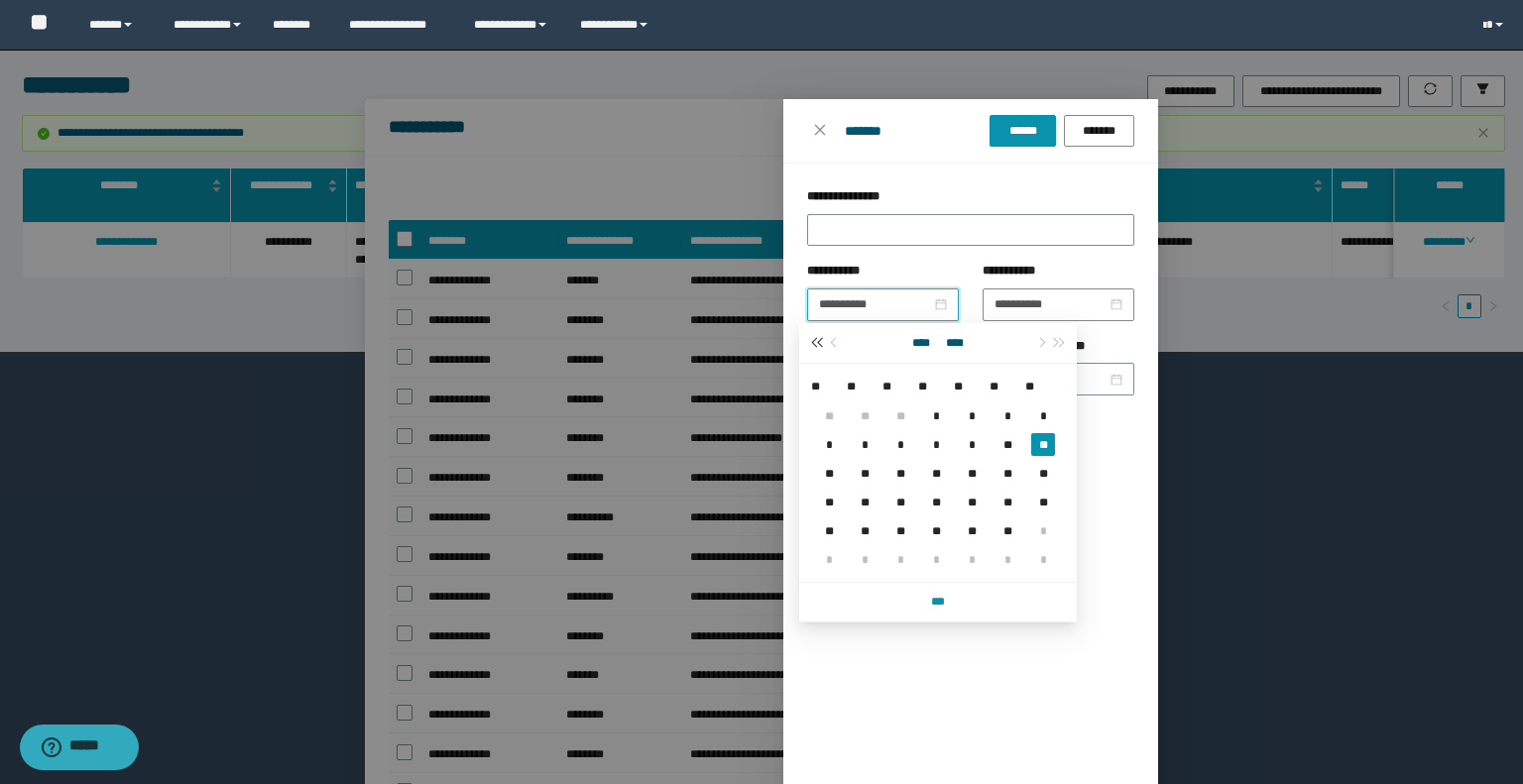 click at bounding box center [817, 343] 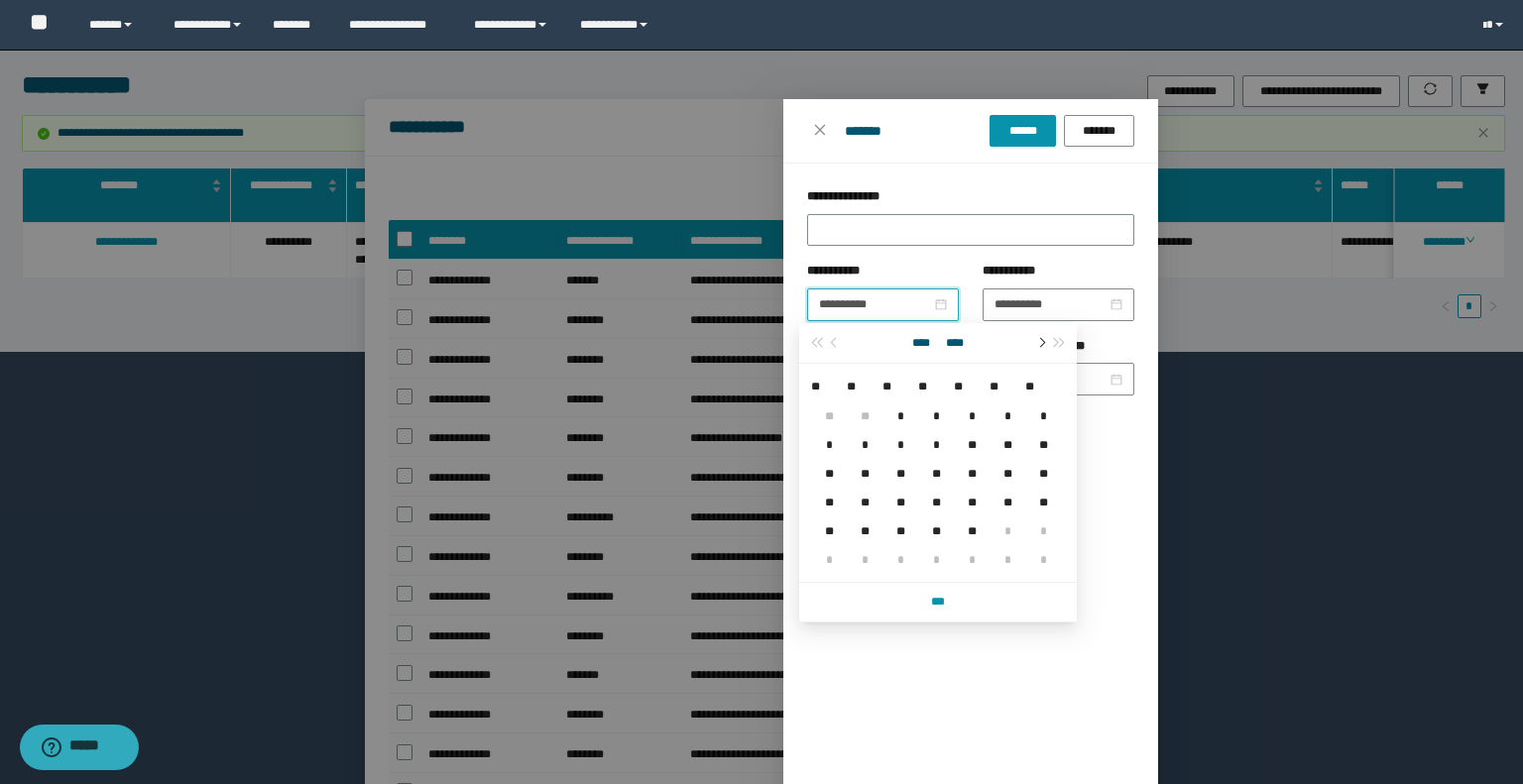 click at bounding box center (1040, 343) 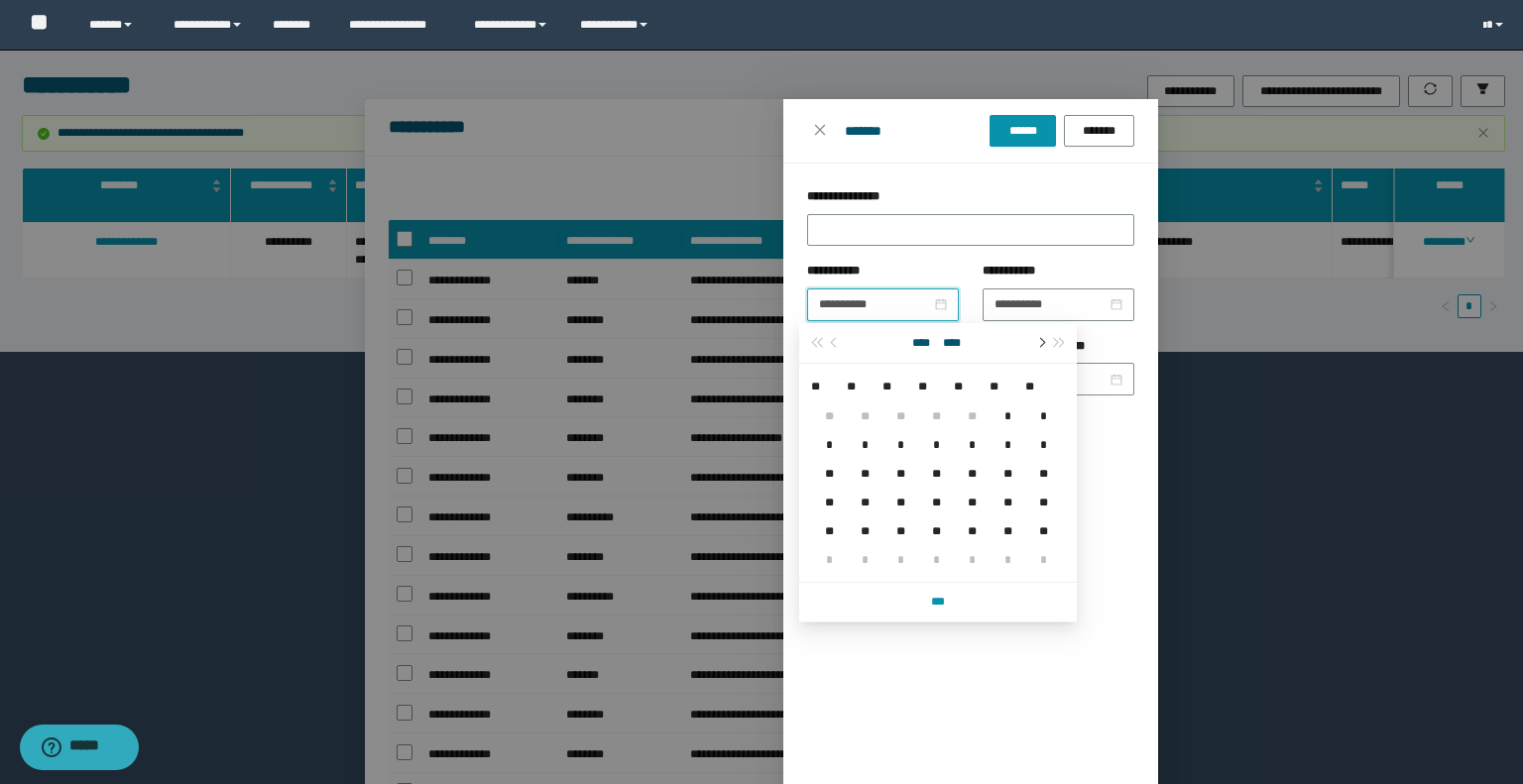 click at bounding box center (1040, 343) 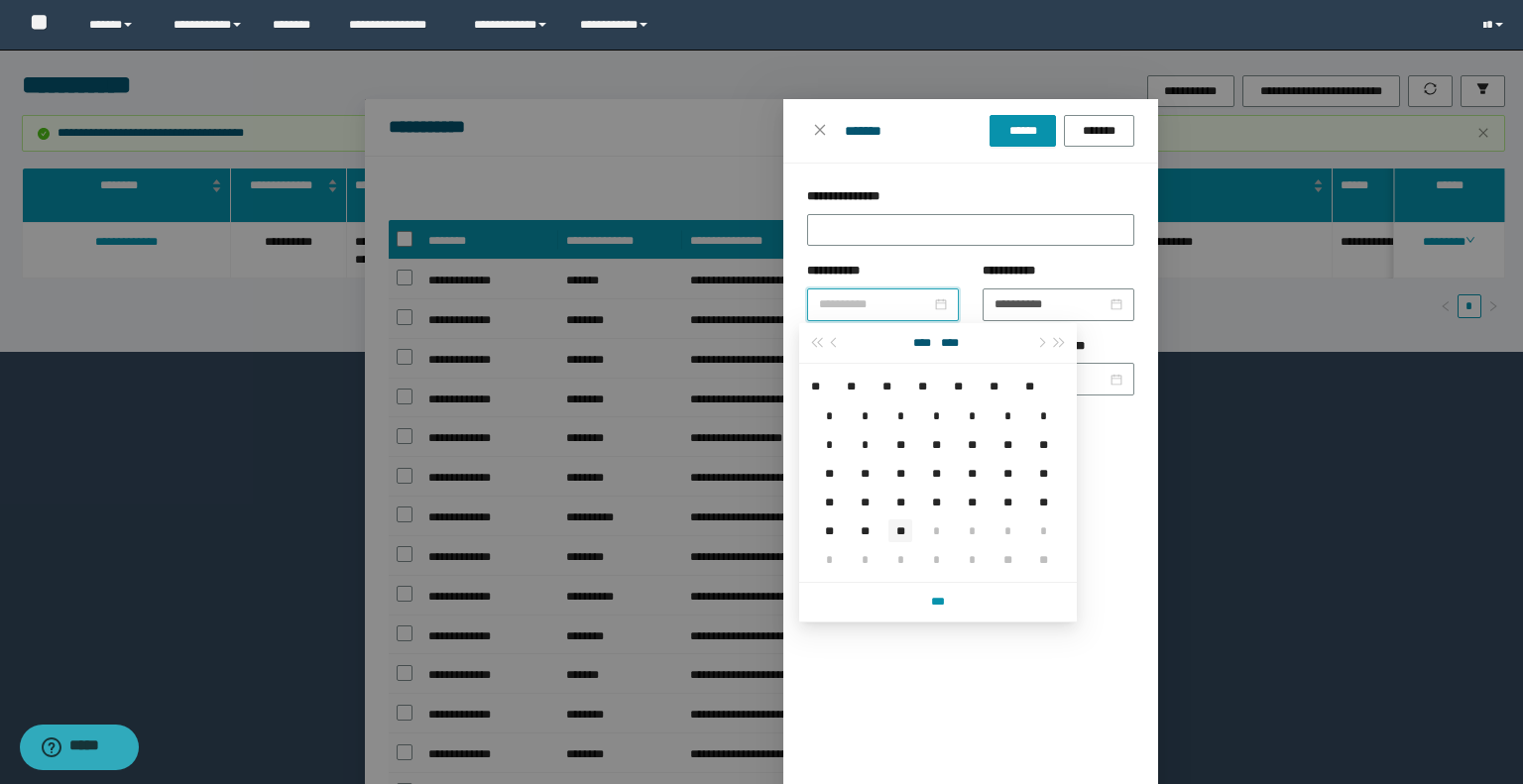 type on "**********" 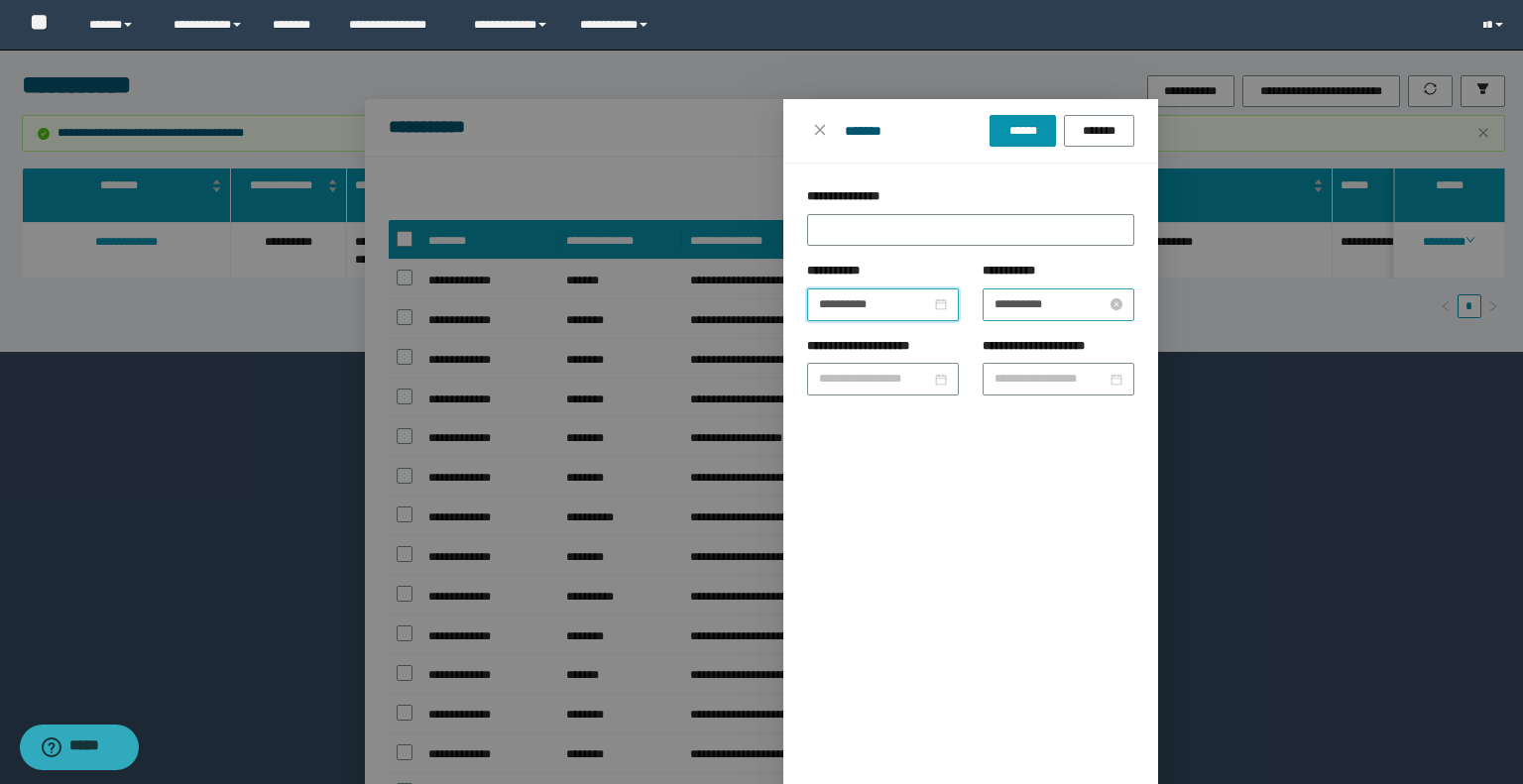 click on "**********" at bounding box center (1050, 304) 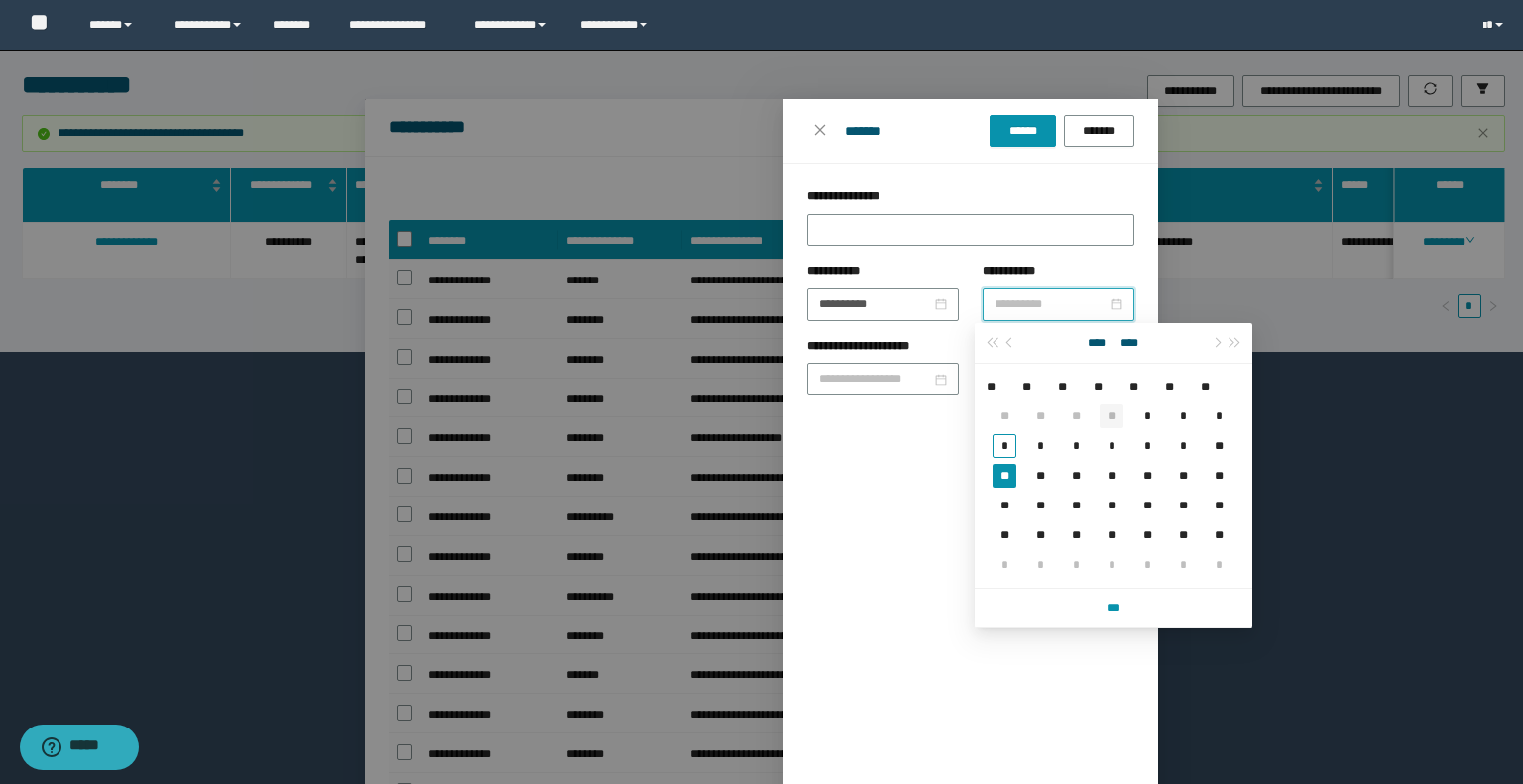 type on "**********" 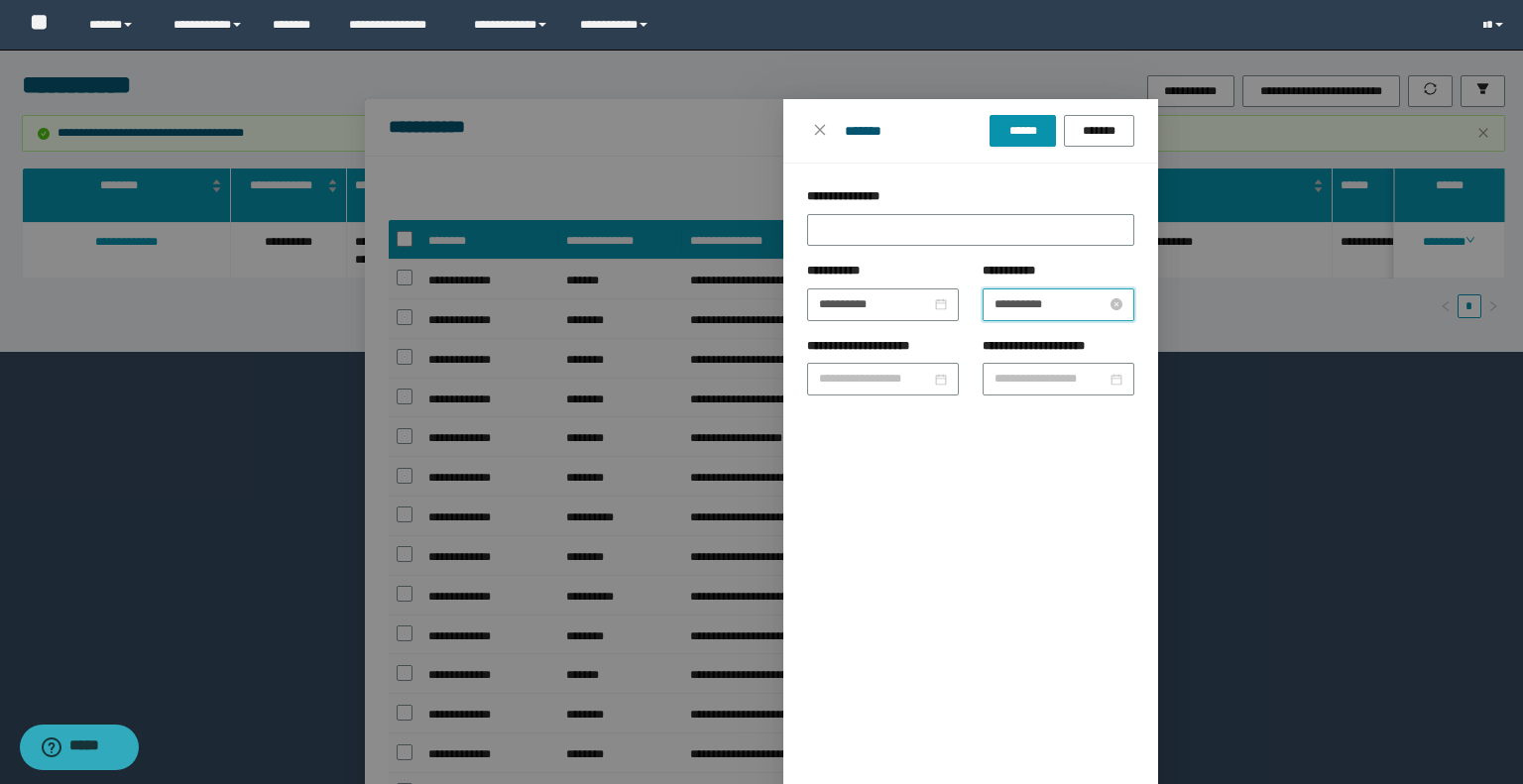click on "**********" at bounding box center (1050, 304) 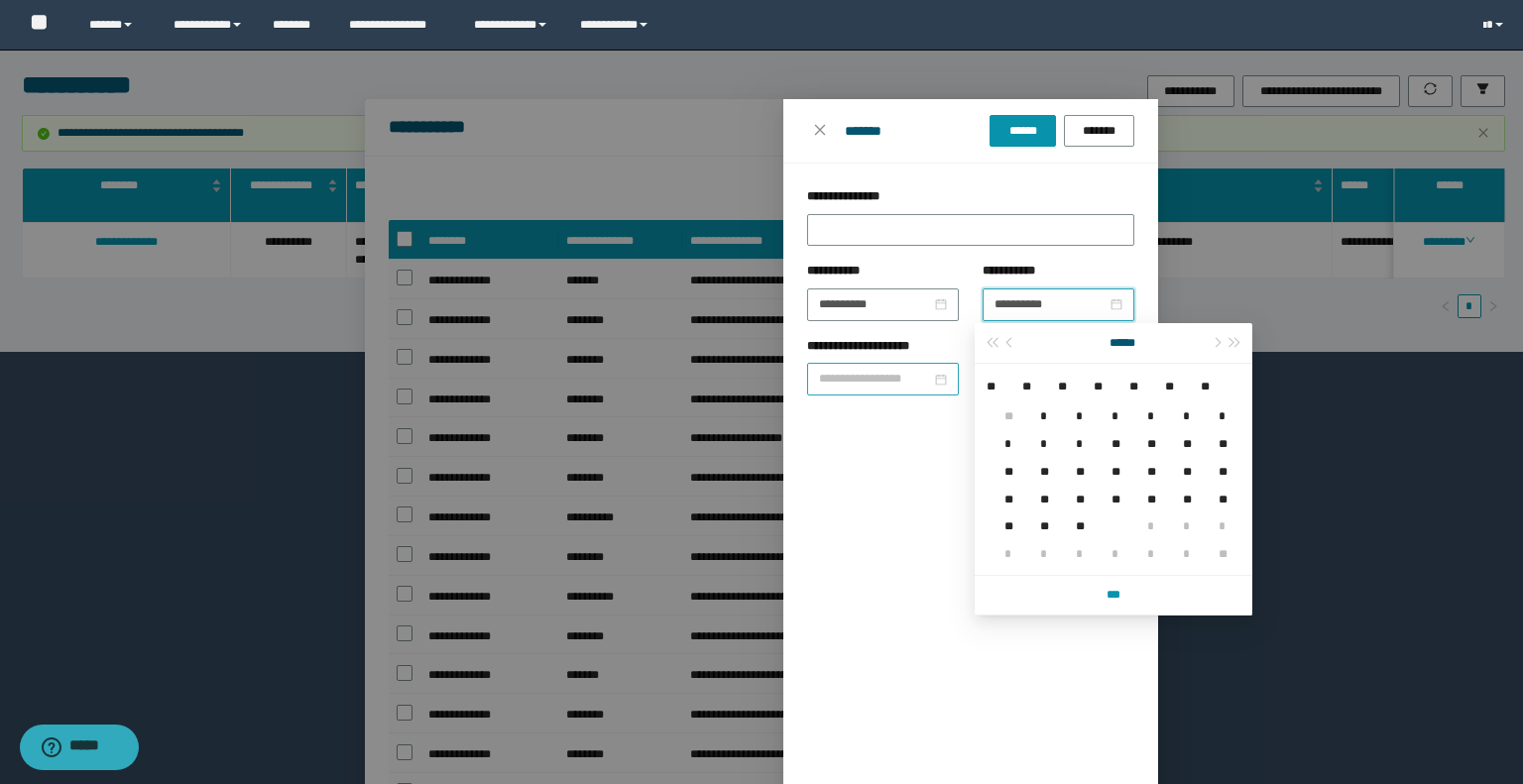 click on "**********" at bounding box center [875, 379] 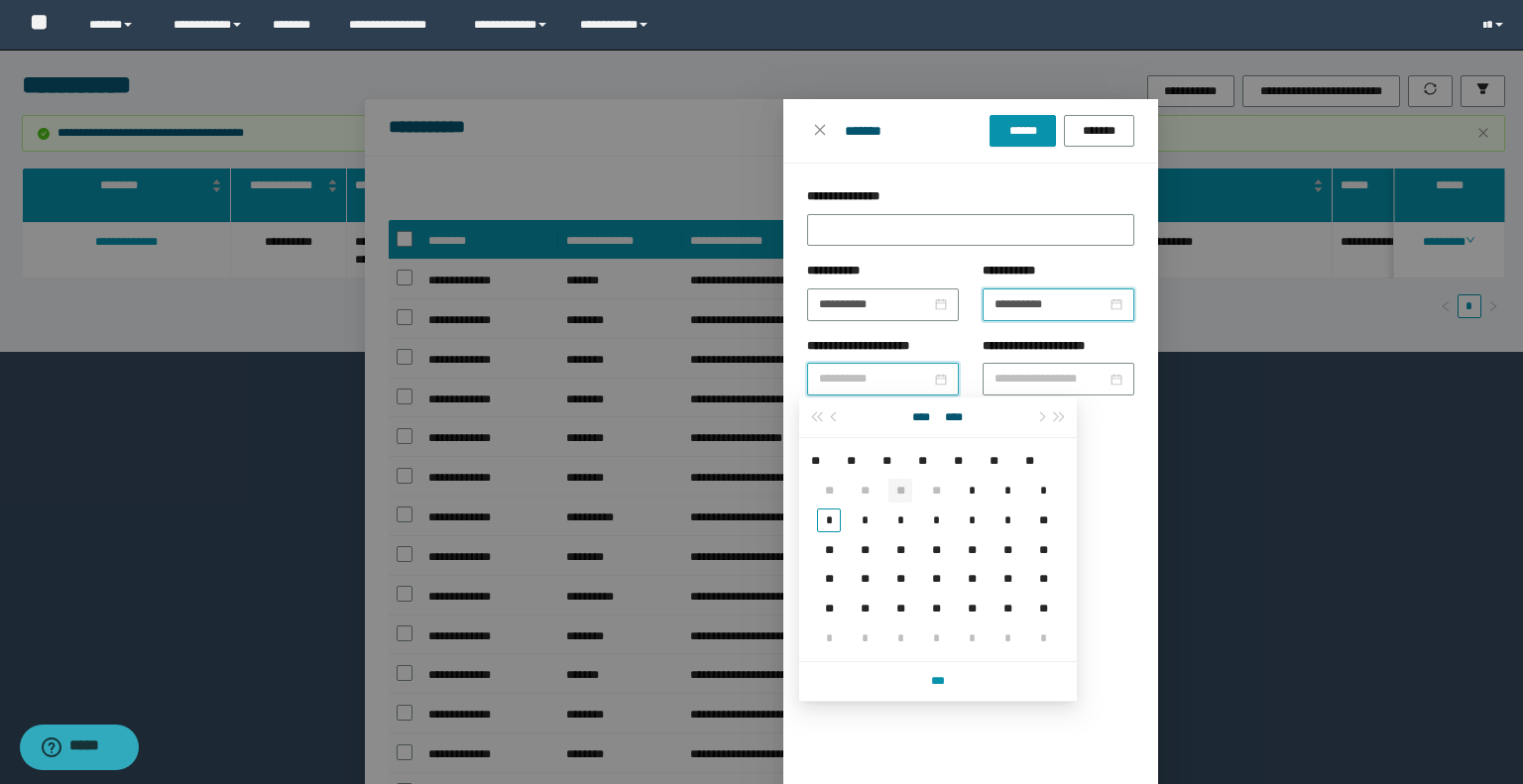 type on "**********" 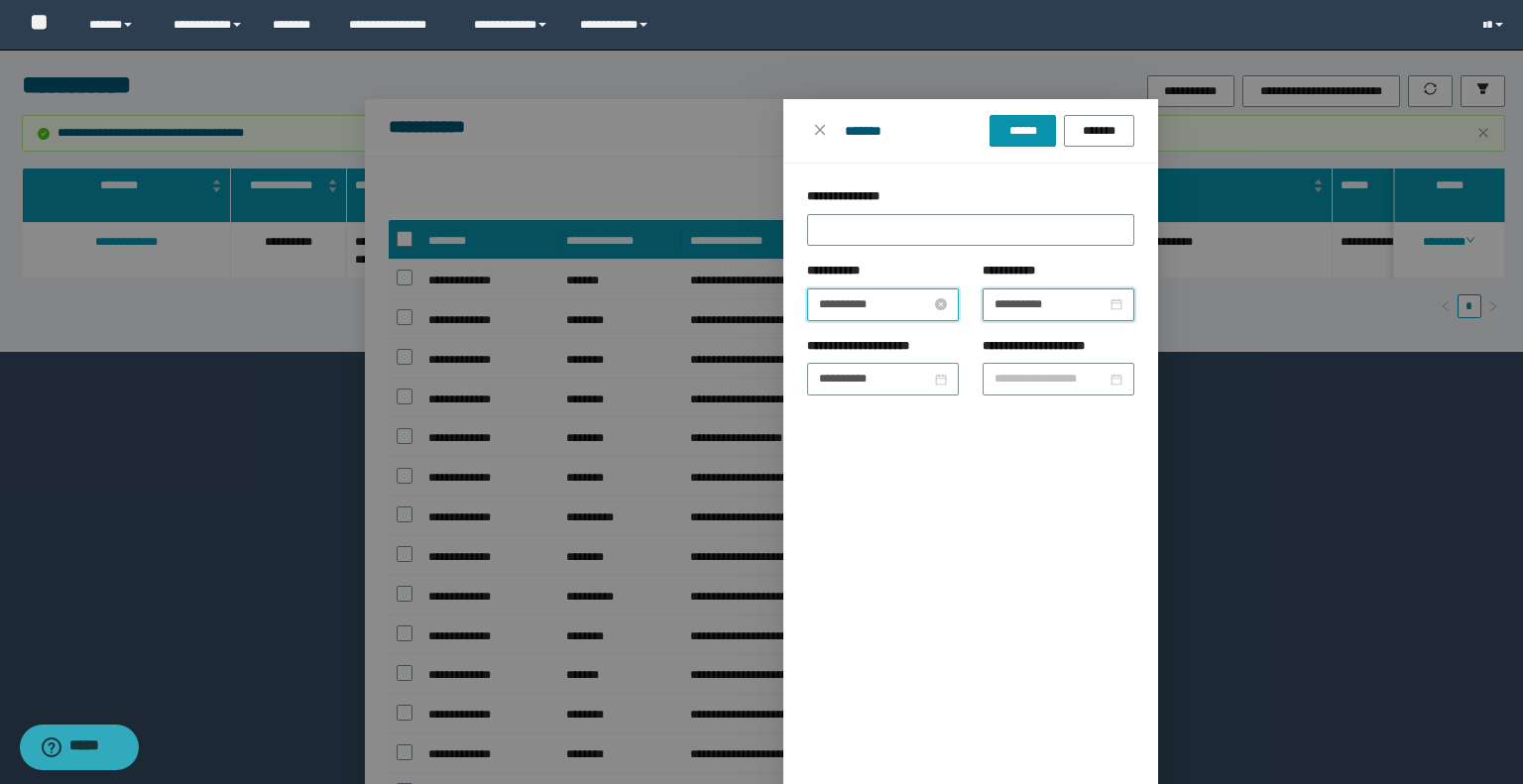 click on "**********" at bounding box center (875, 304) 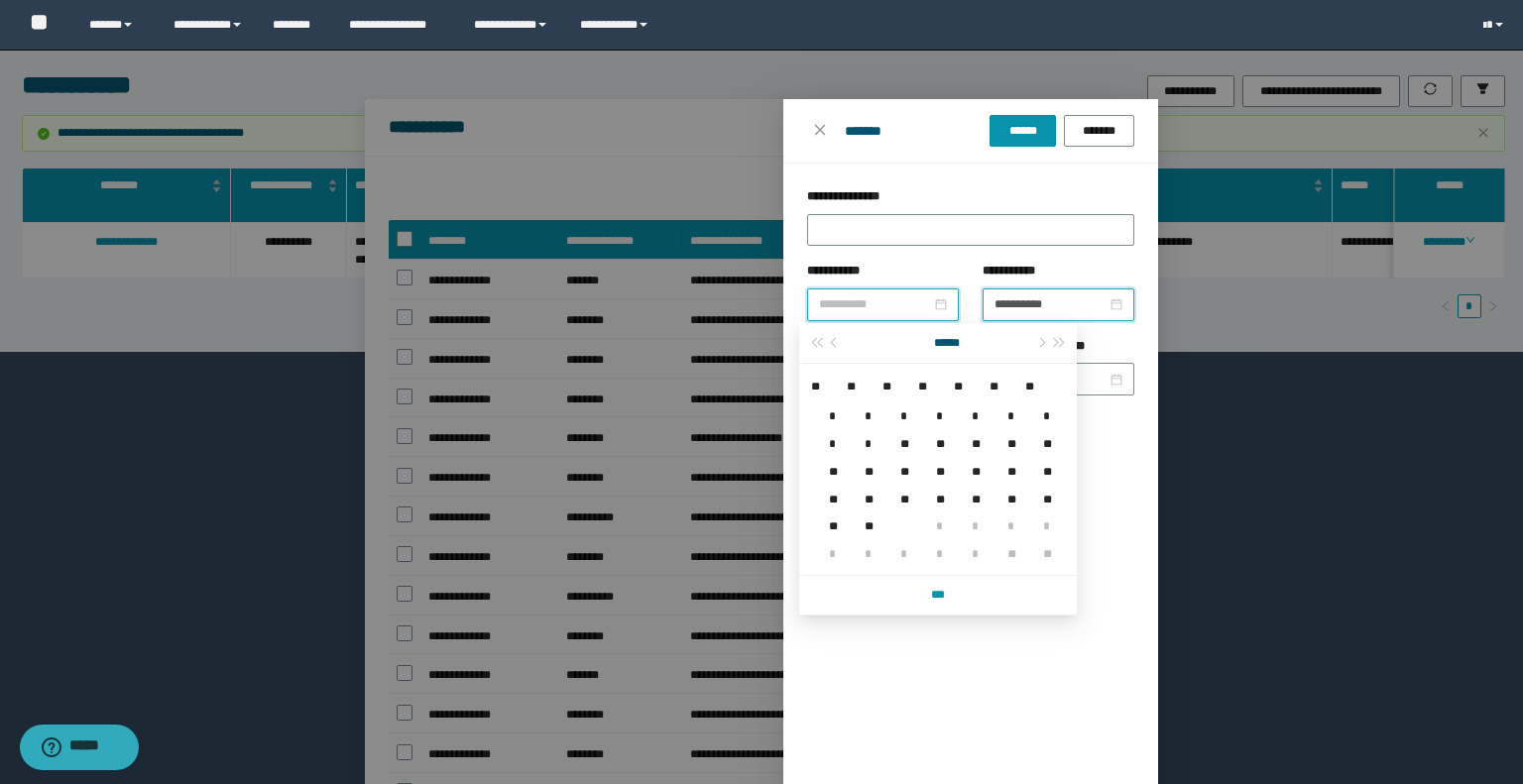 type on "**********" 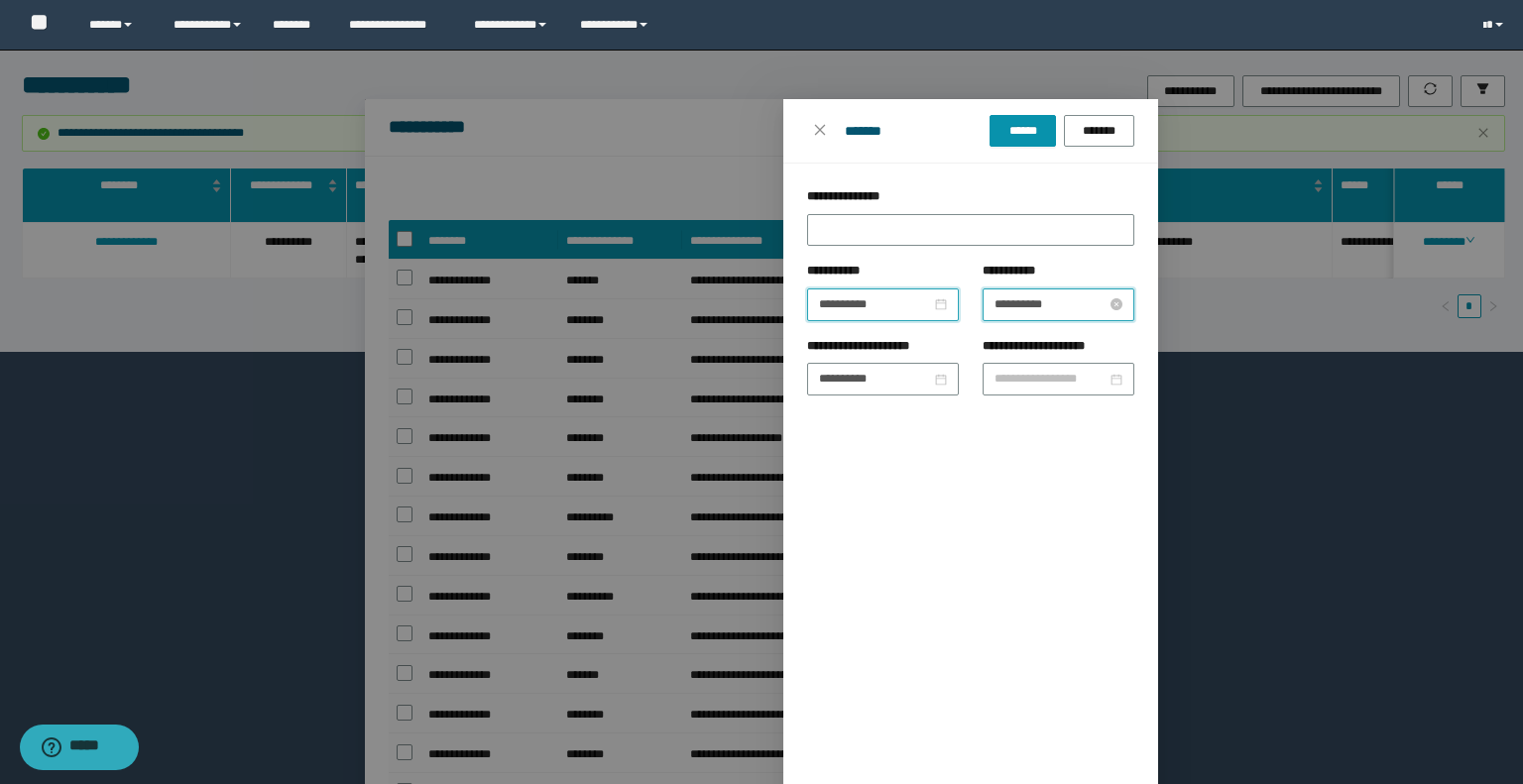 click on "**********" at bounding box center (1050, 304) 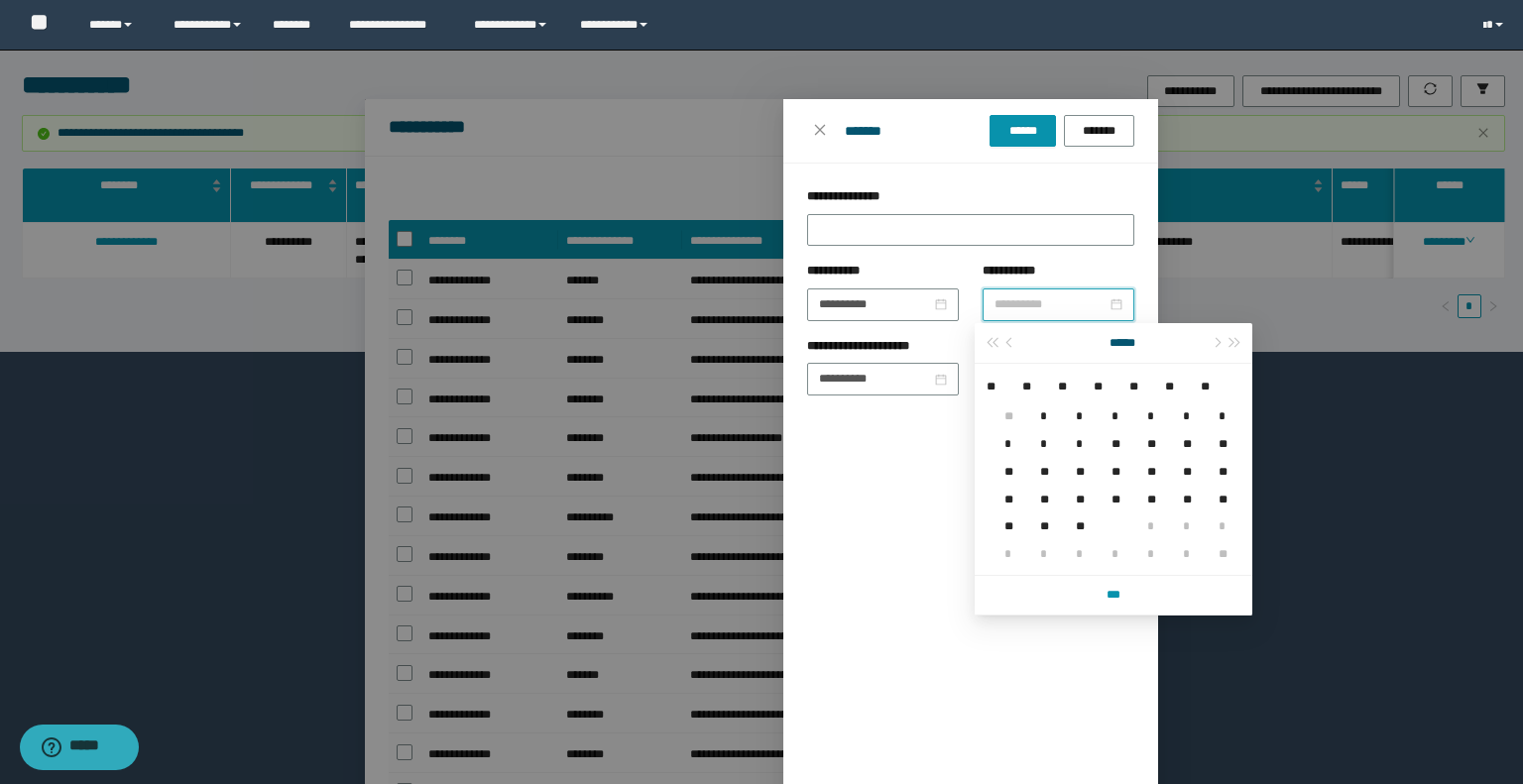 type on "**********" 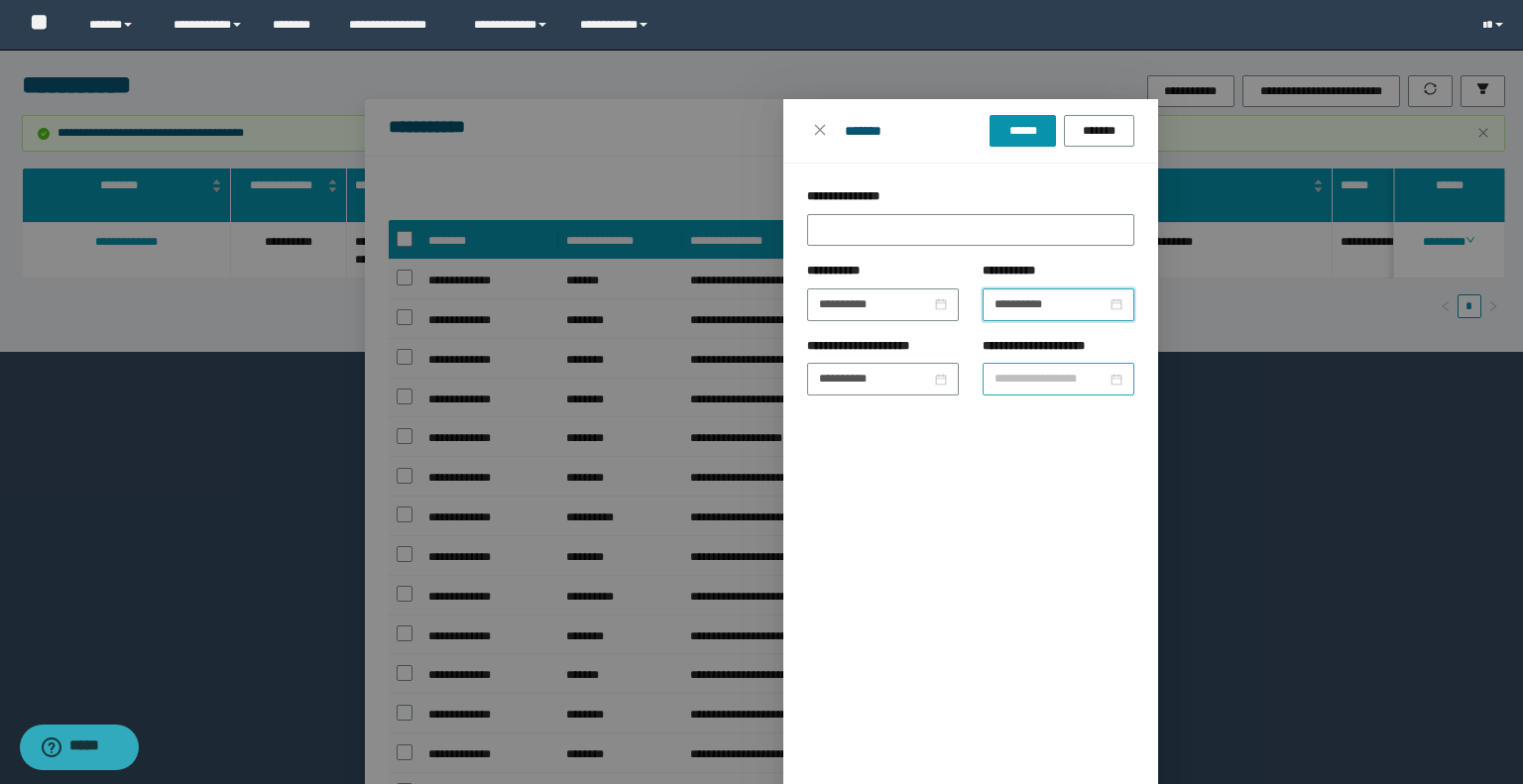 click on "**********" at bounding box center [1050, 379] 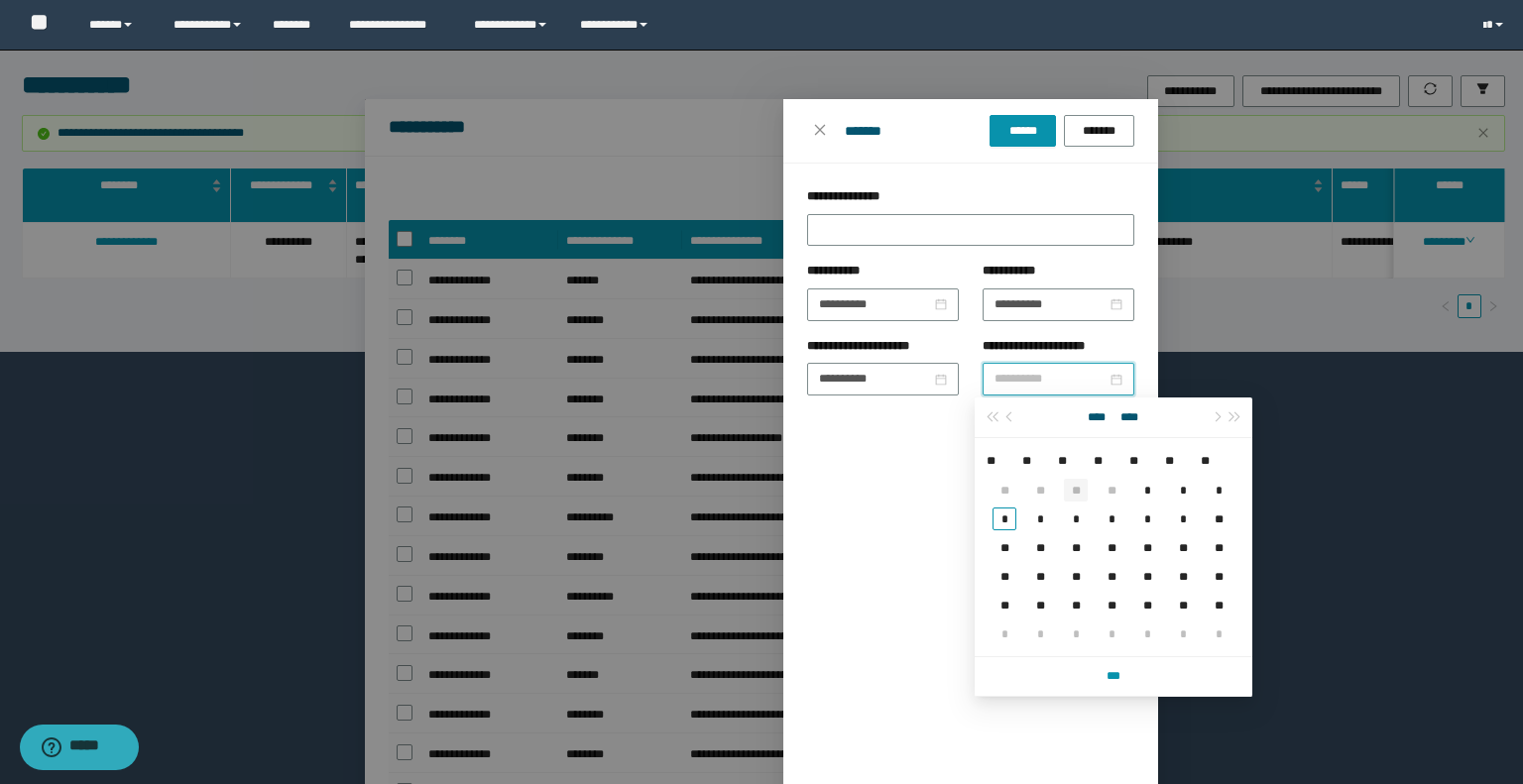 type on "**********" 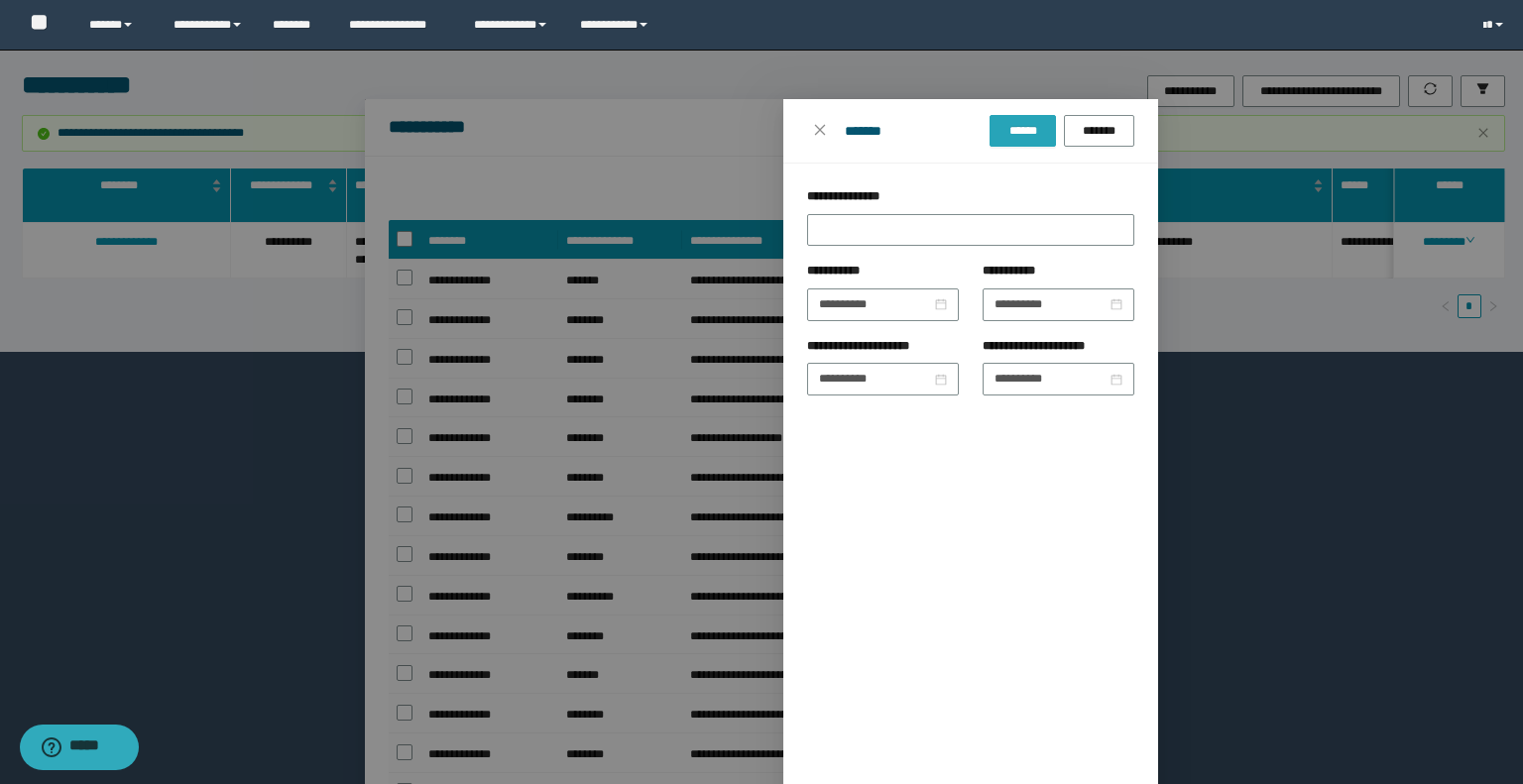 click on "******" at bounding box center (1022, 131) 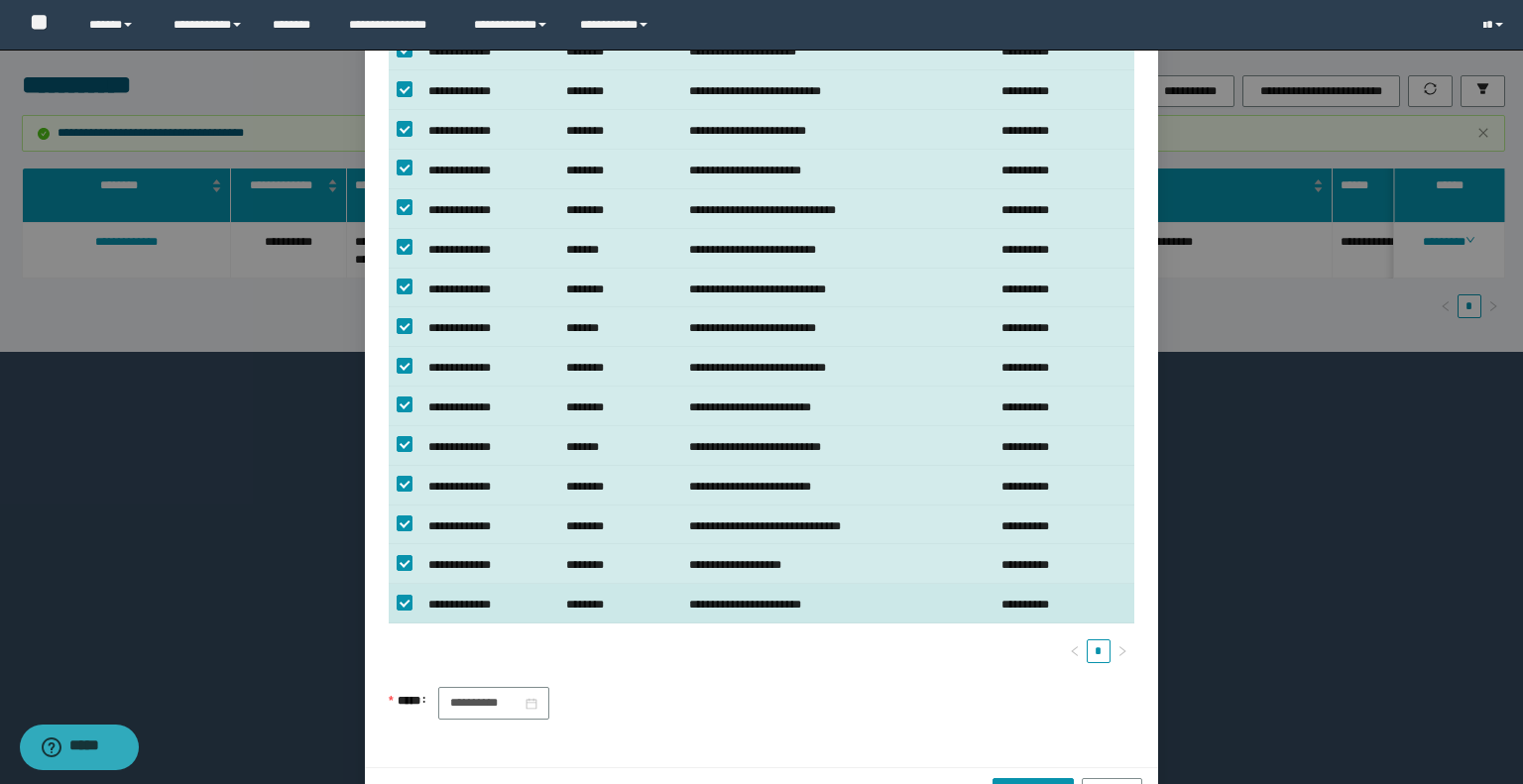 scroll, scrollTop: 635, scrollLeft: 0, axis: vertical 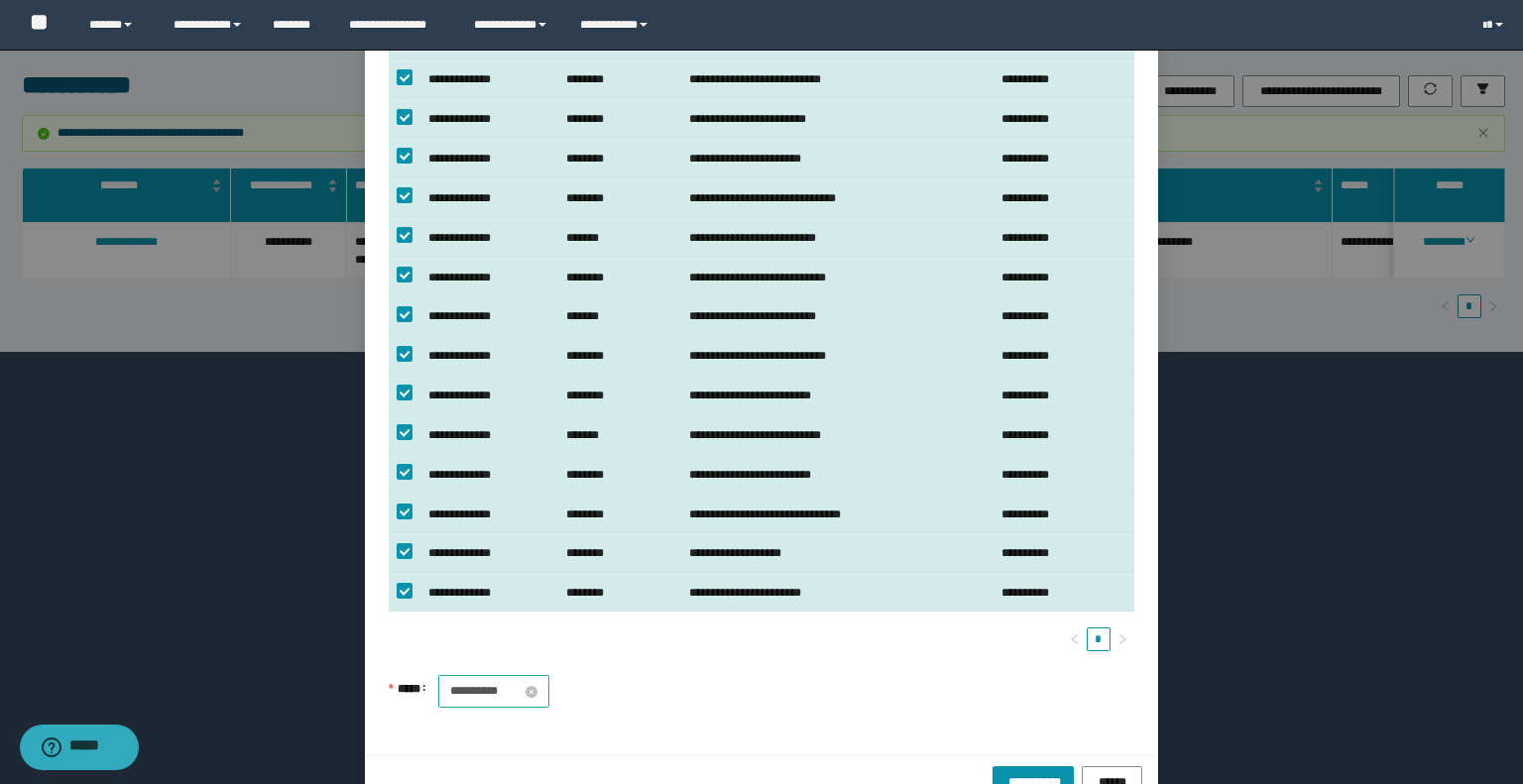 click on "**********" at bounding box center (486, 691) 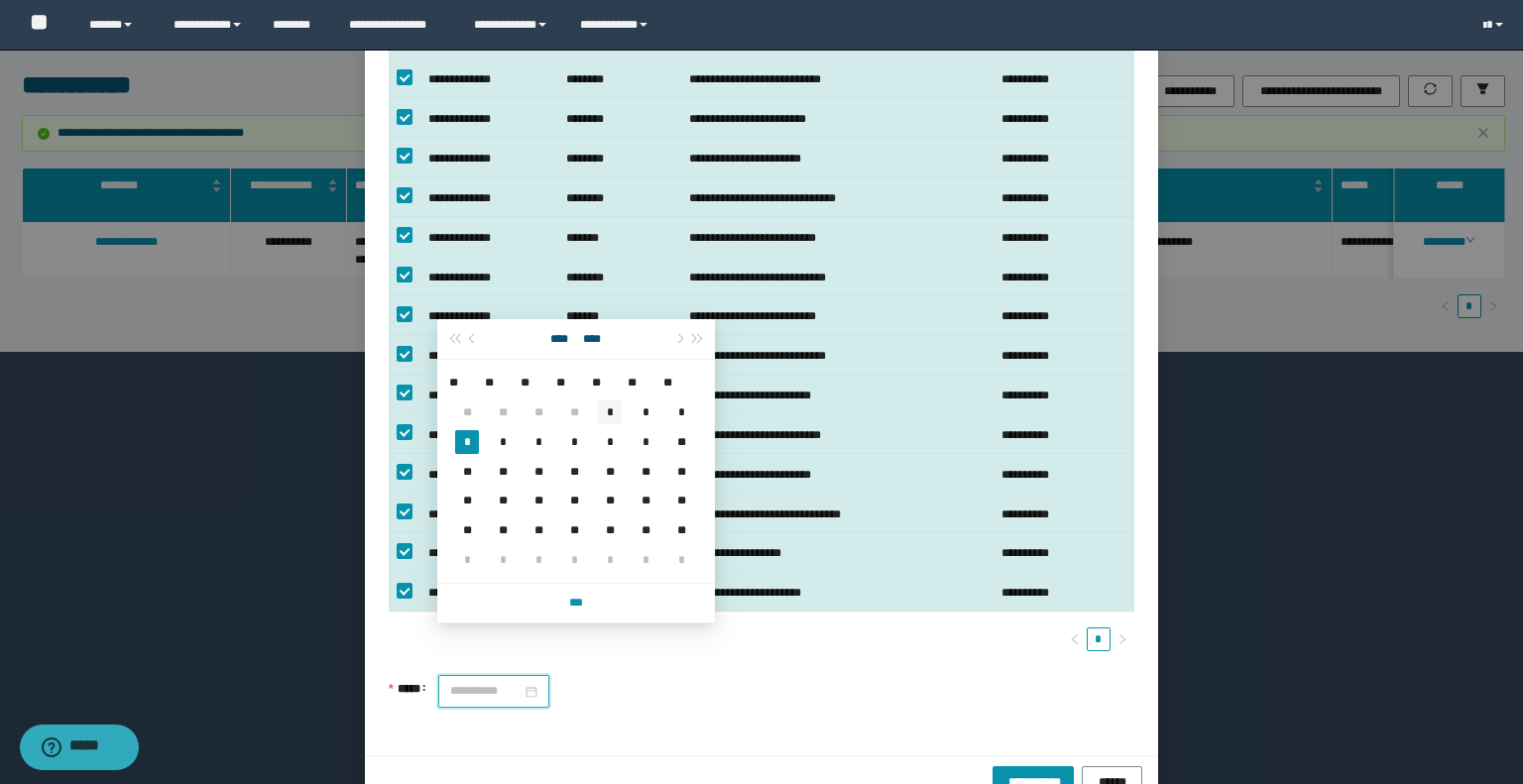 type on "**********" 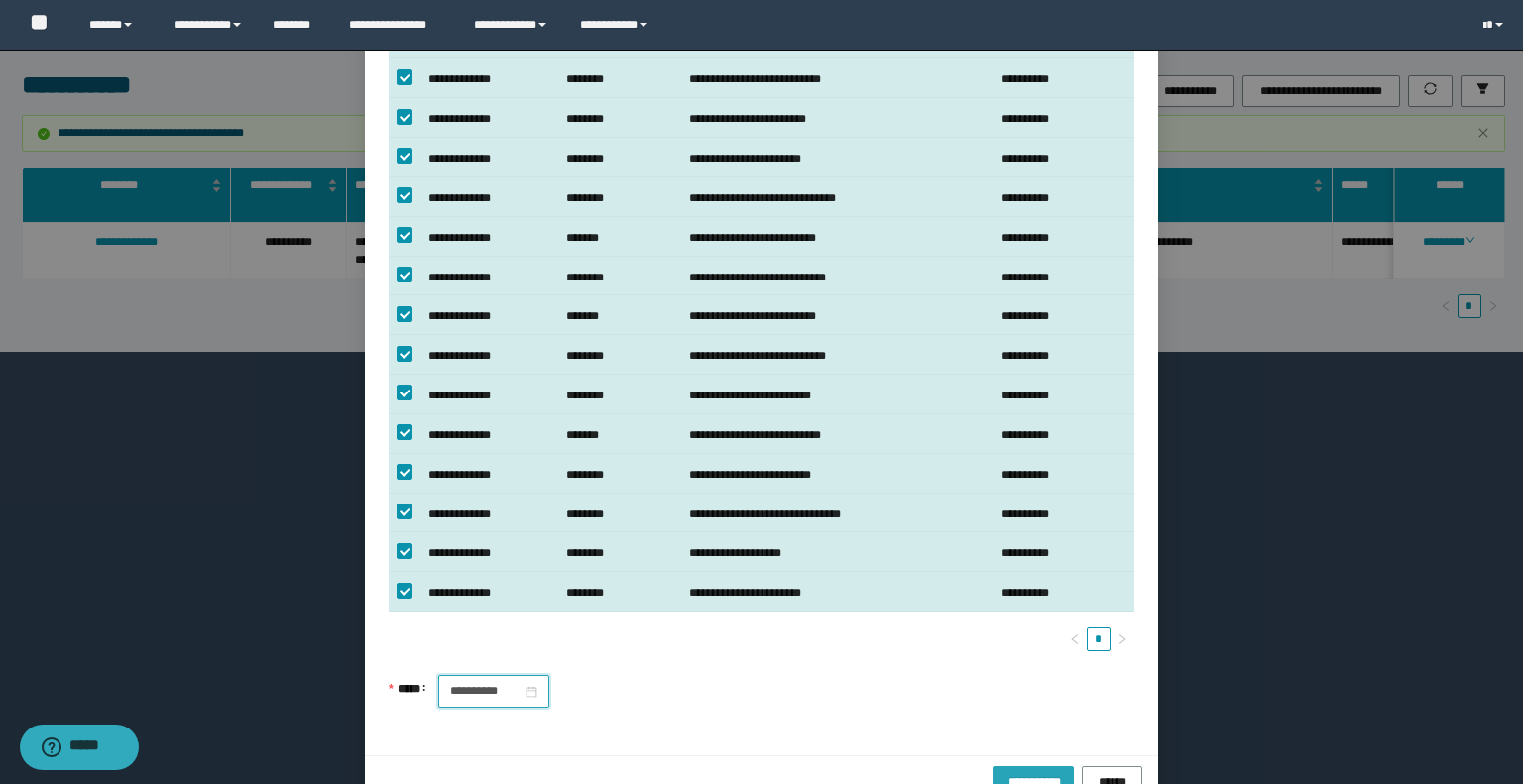 click on "**********" at bounding box center (1033, 781) 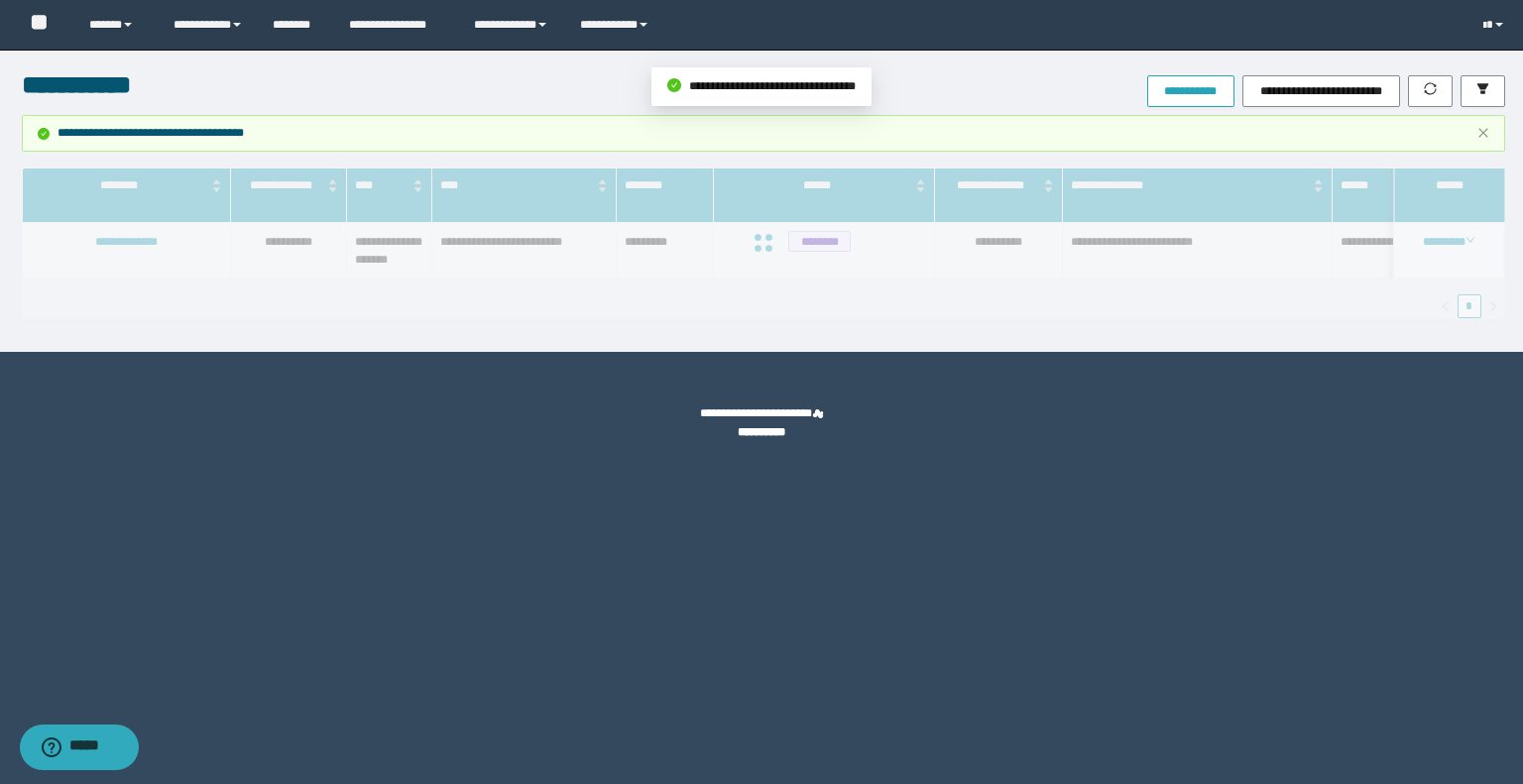 scroll, scrollTop: 0, scrollLeft: 0, axis: both 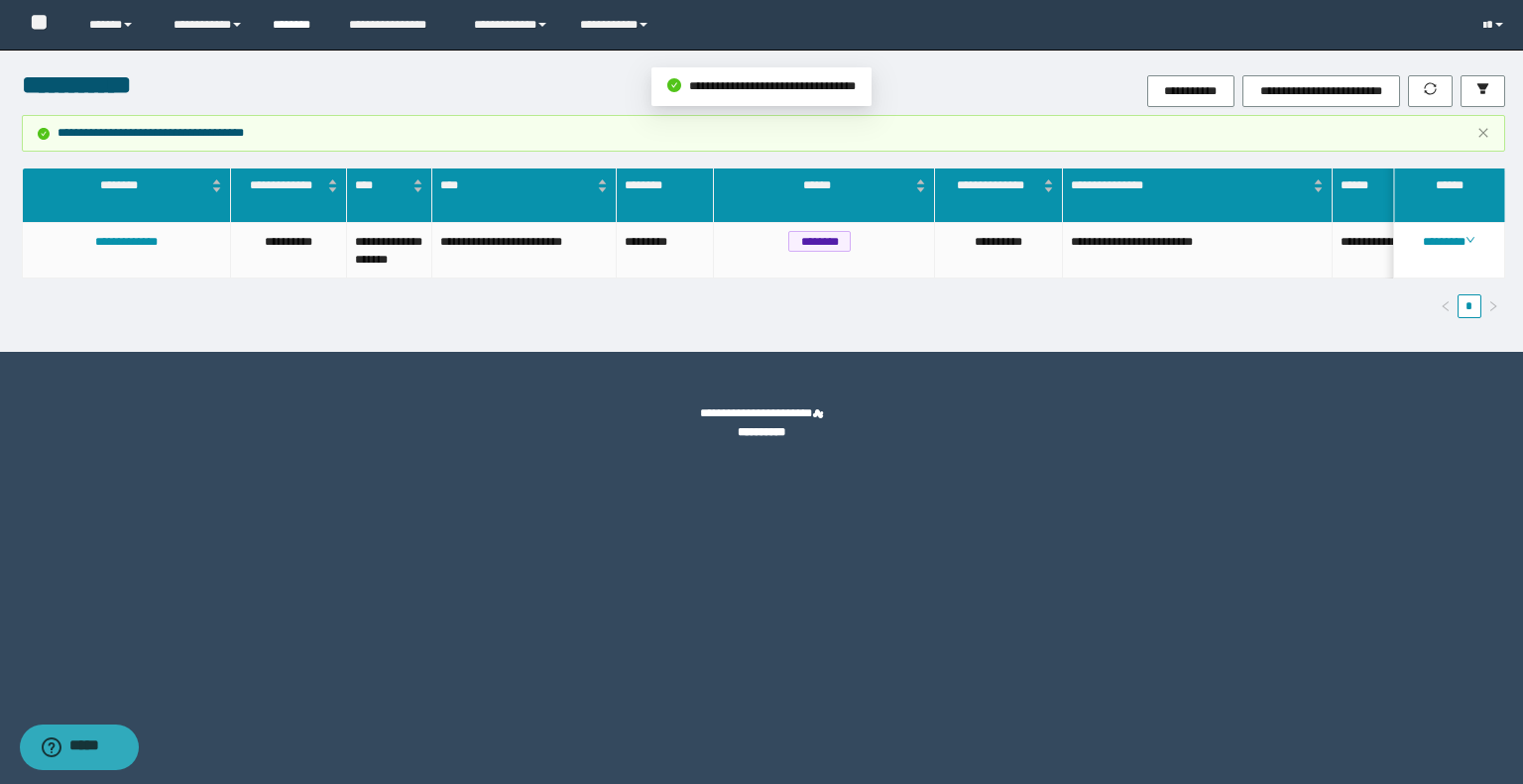 click on "********" at bounding box center (295, 25) 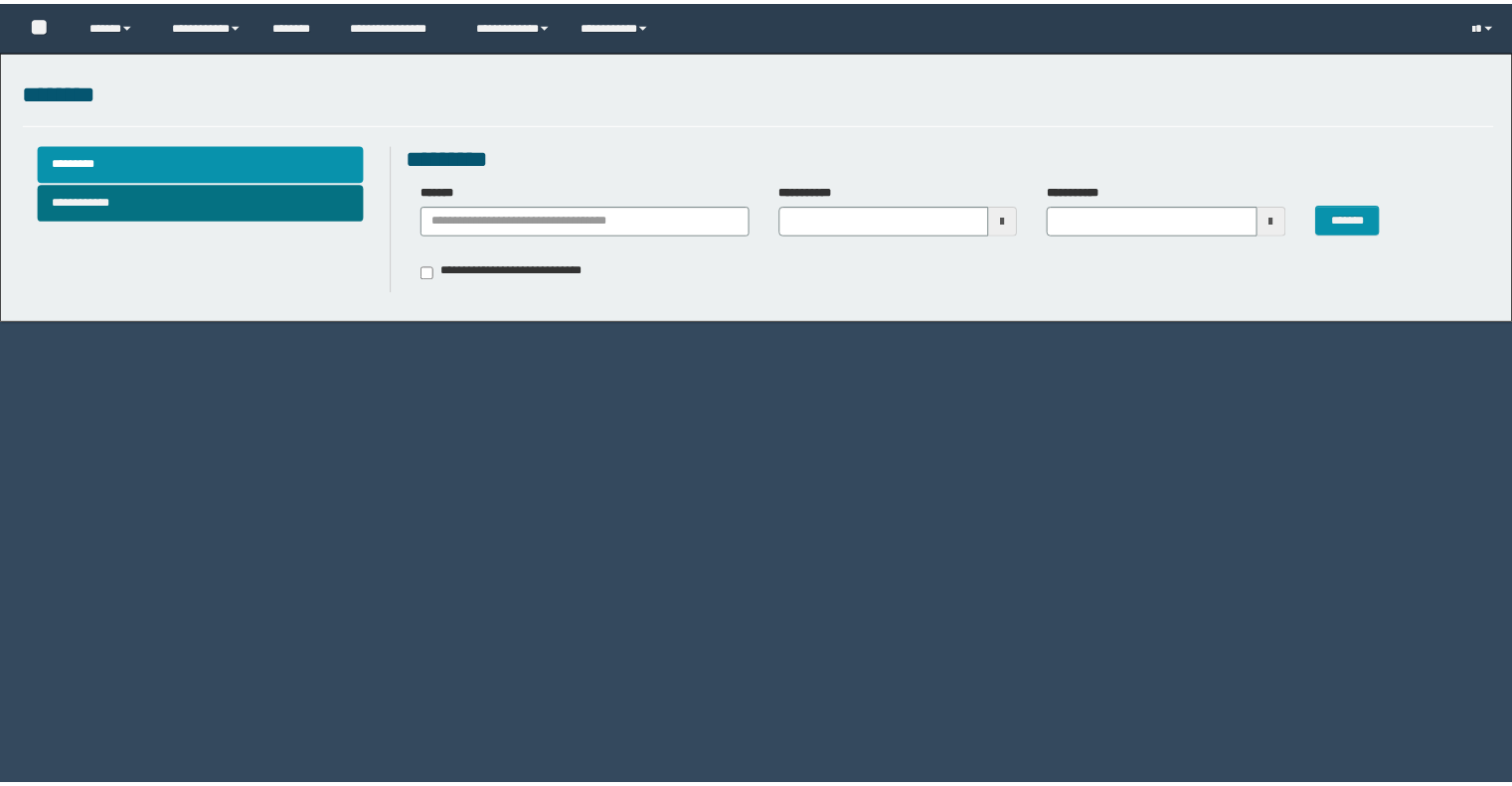 scroll, scrollTop: 0, scrollLeft: 0, axis: both 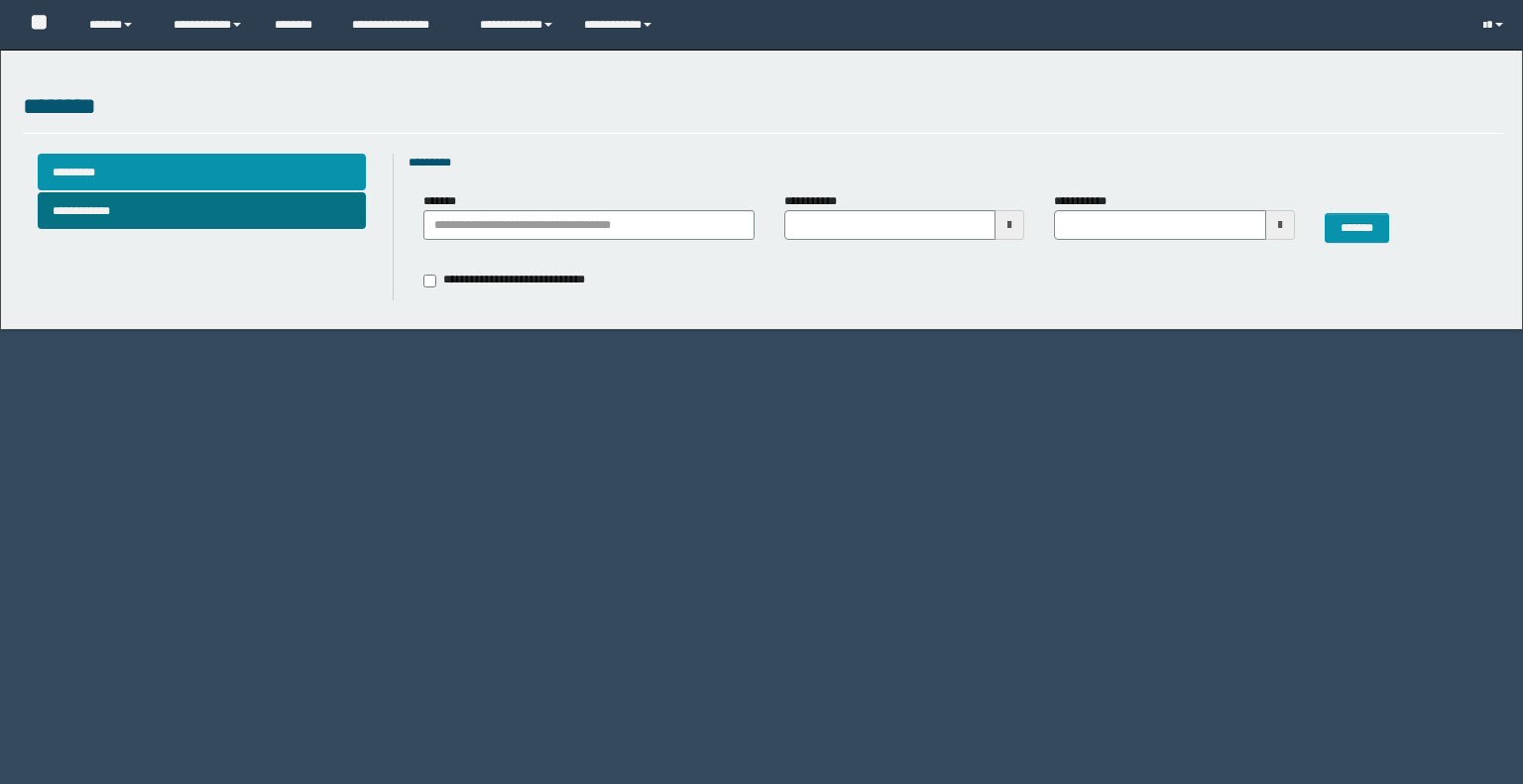 click on "*********" at bounding box center [202, 171] 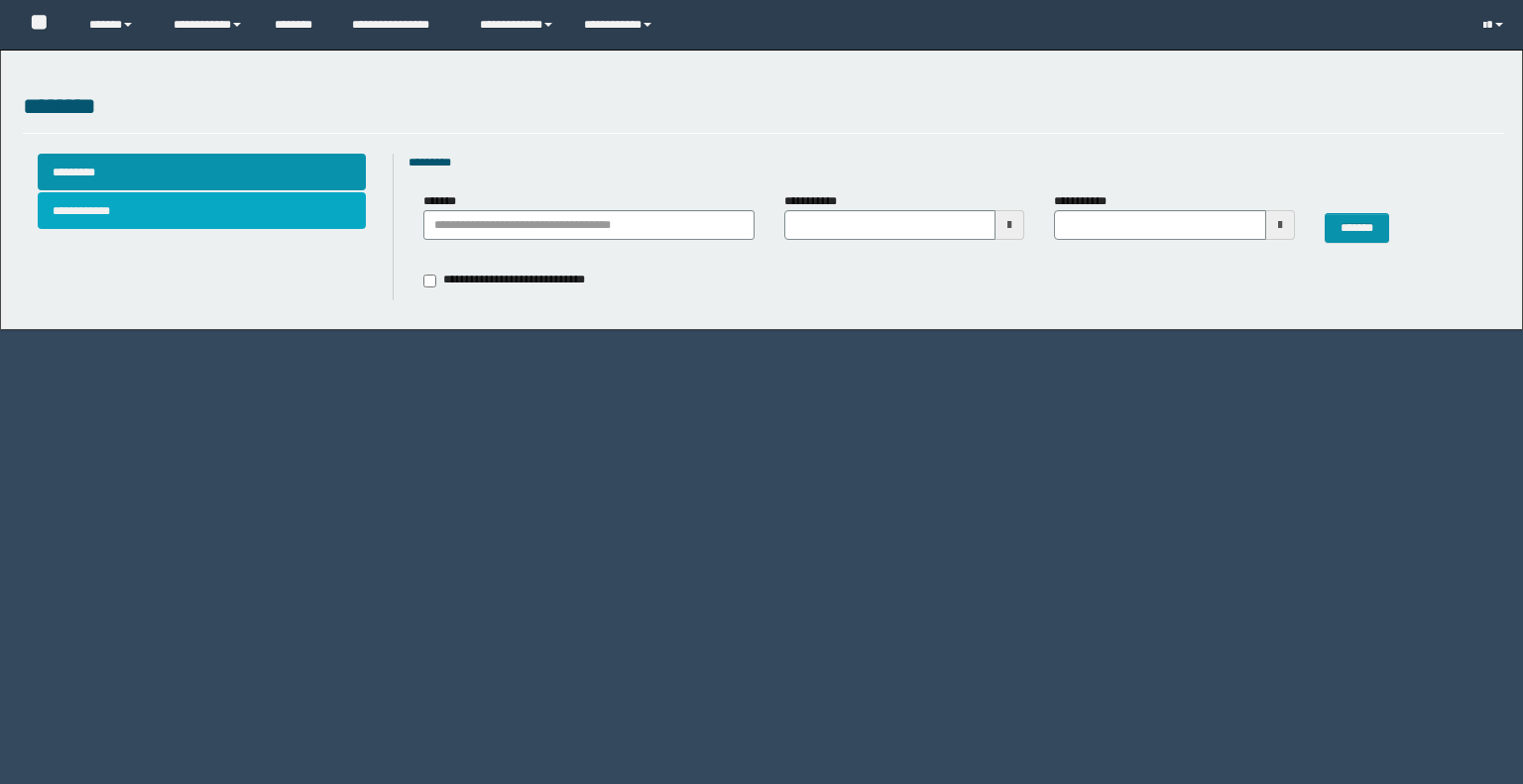 type 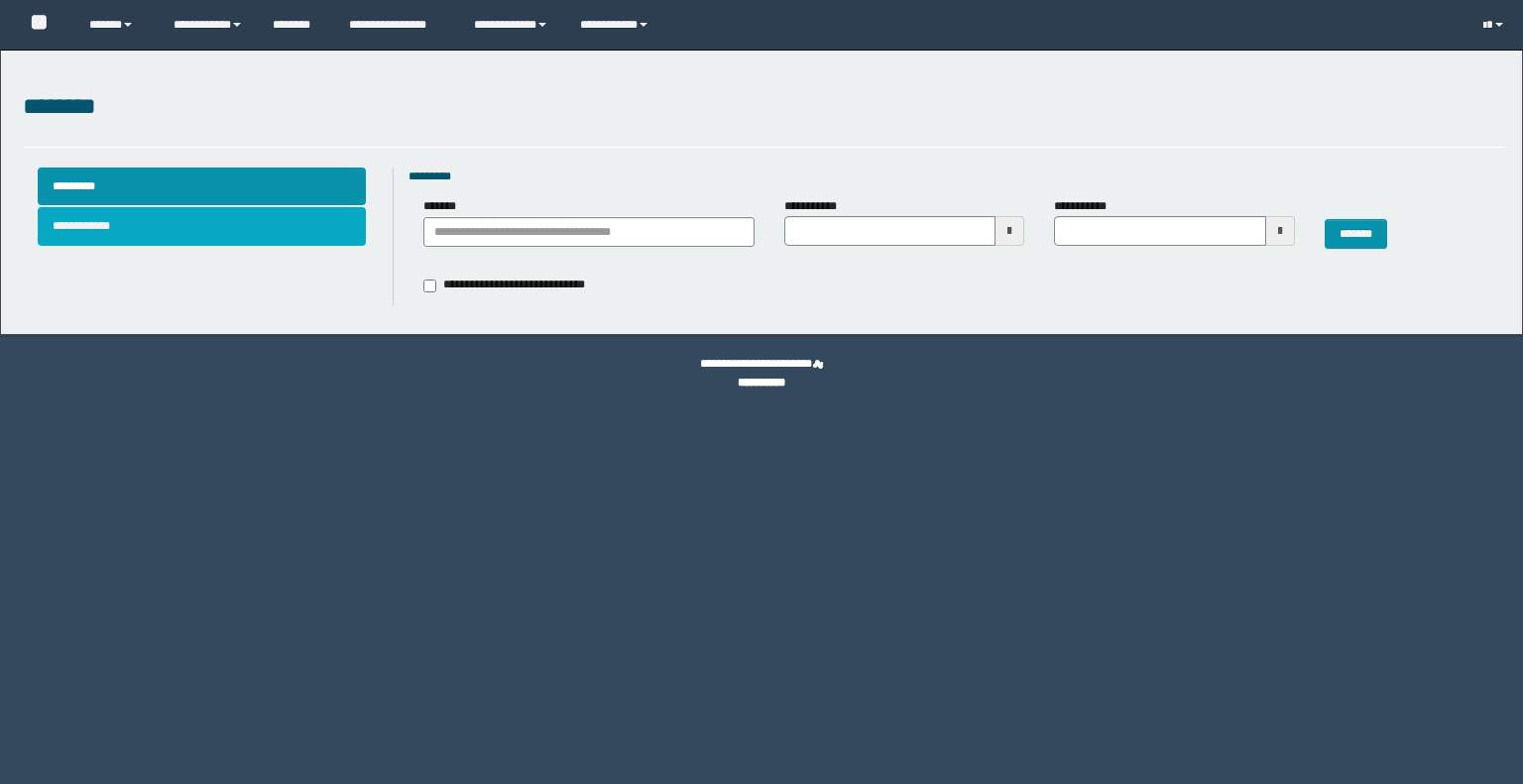 click on "**********" at bounding box center (202, 226) 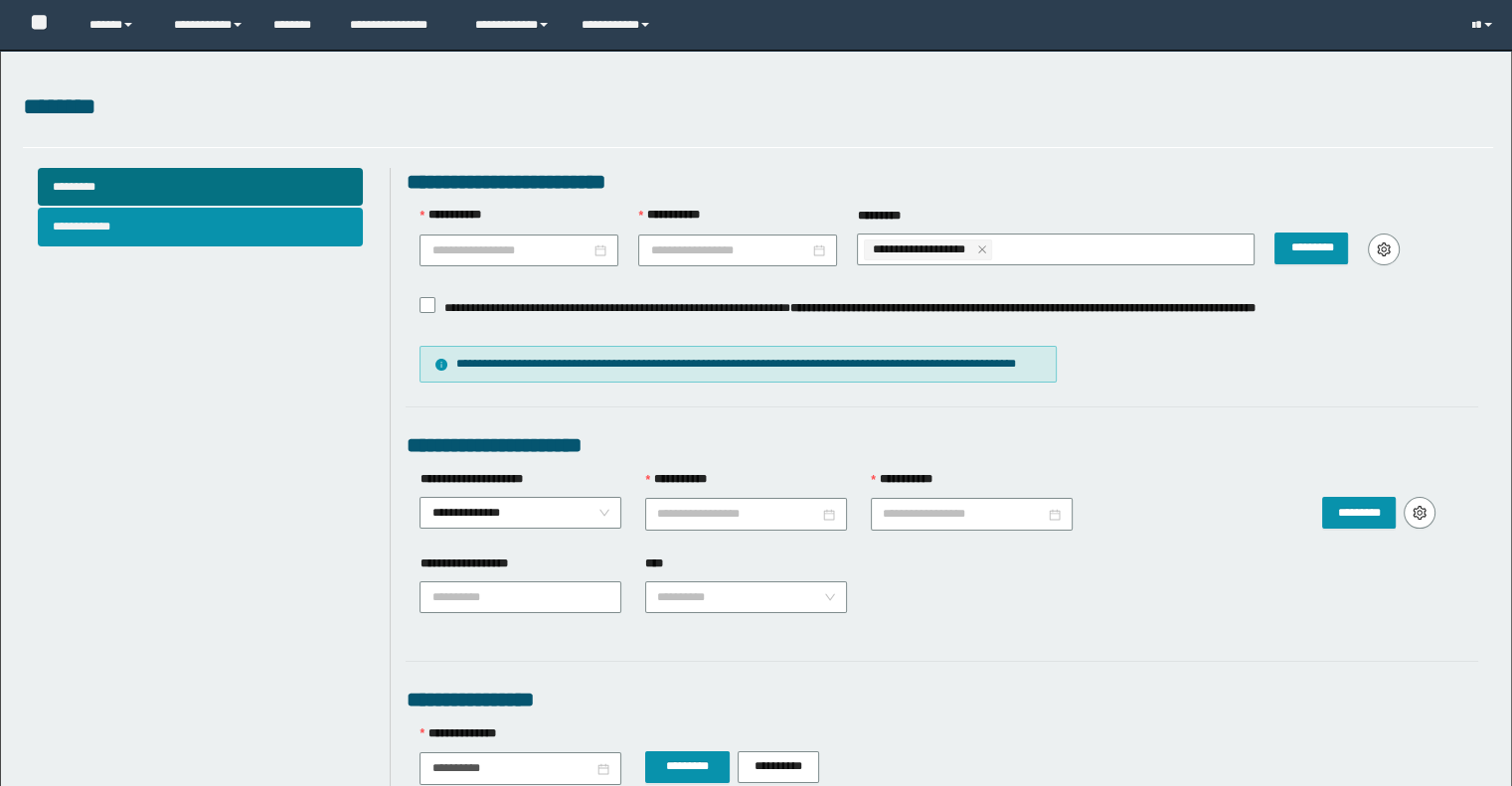 scroll, scrollTop: 0, scrollLeft: 0, axis: both 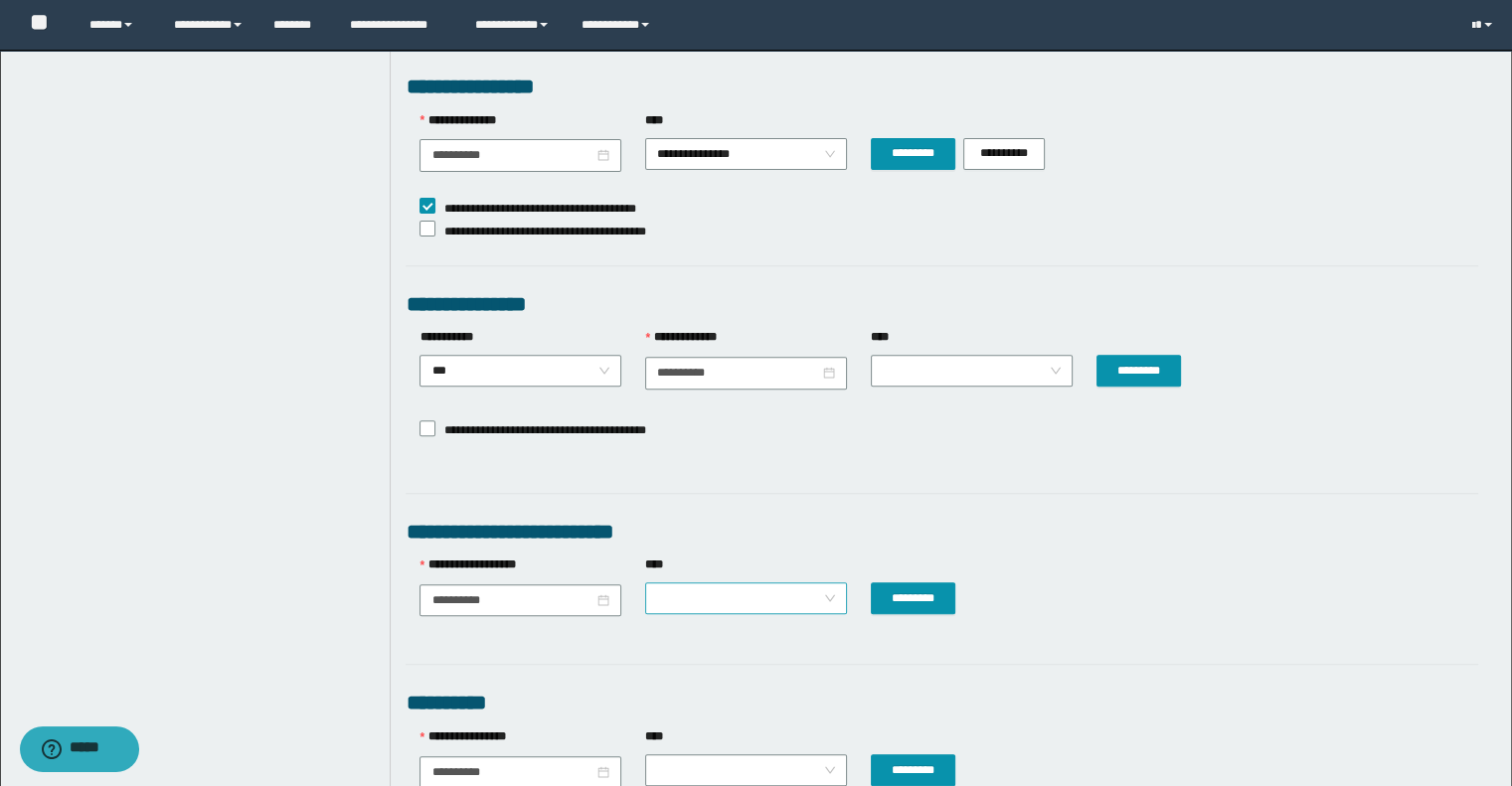 click at bounding box center (746, 598) 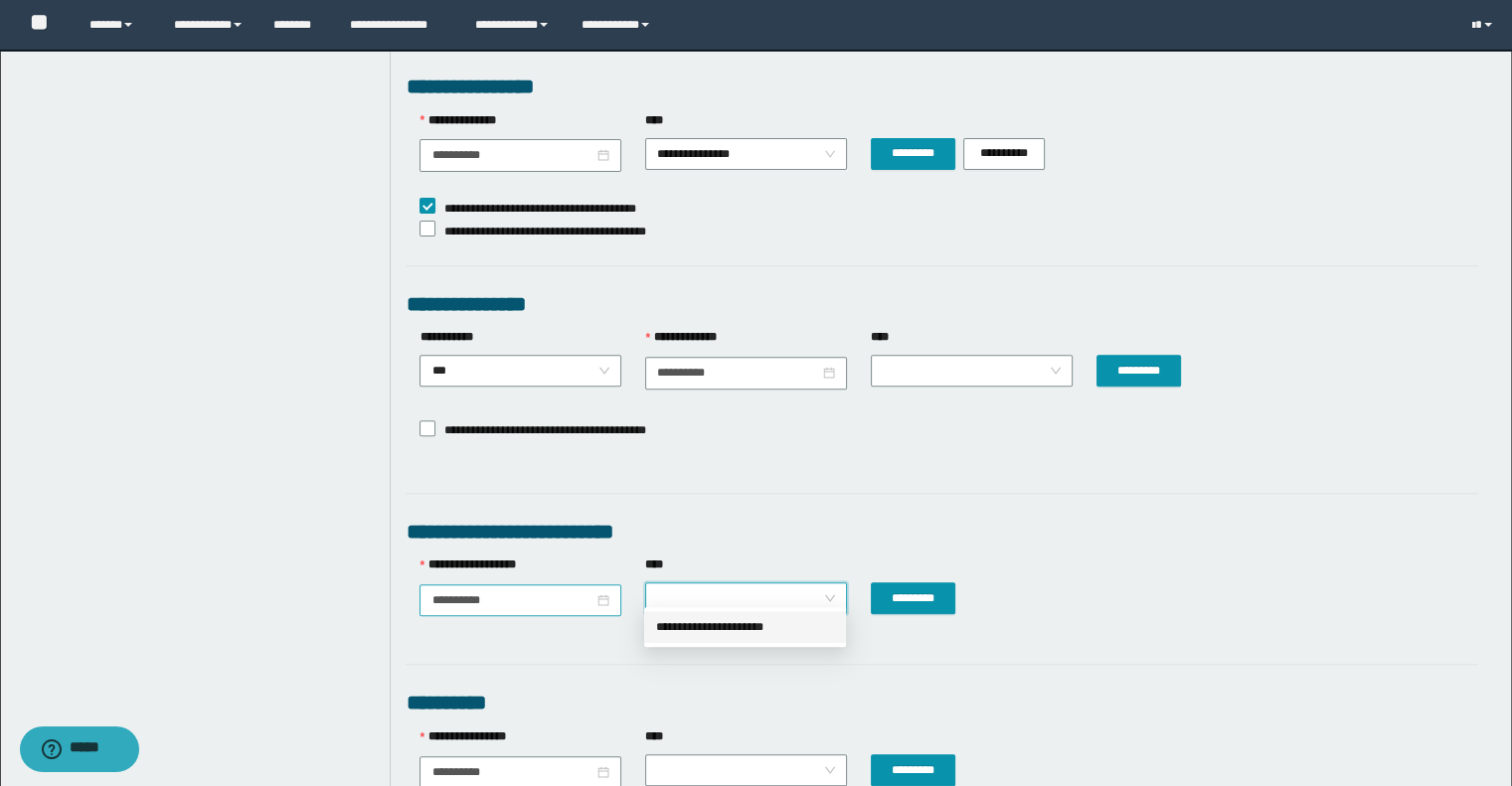 click on "**********" at bounding box center [520, 600] 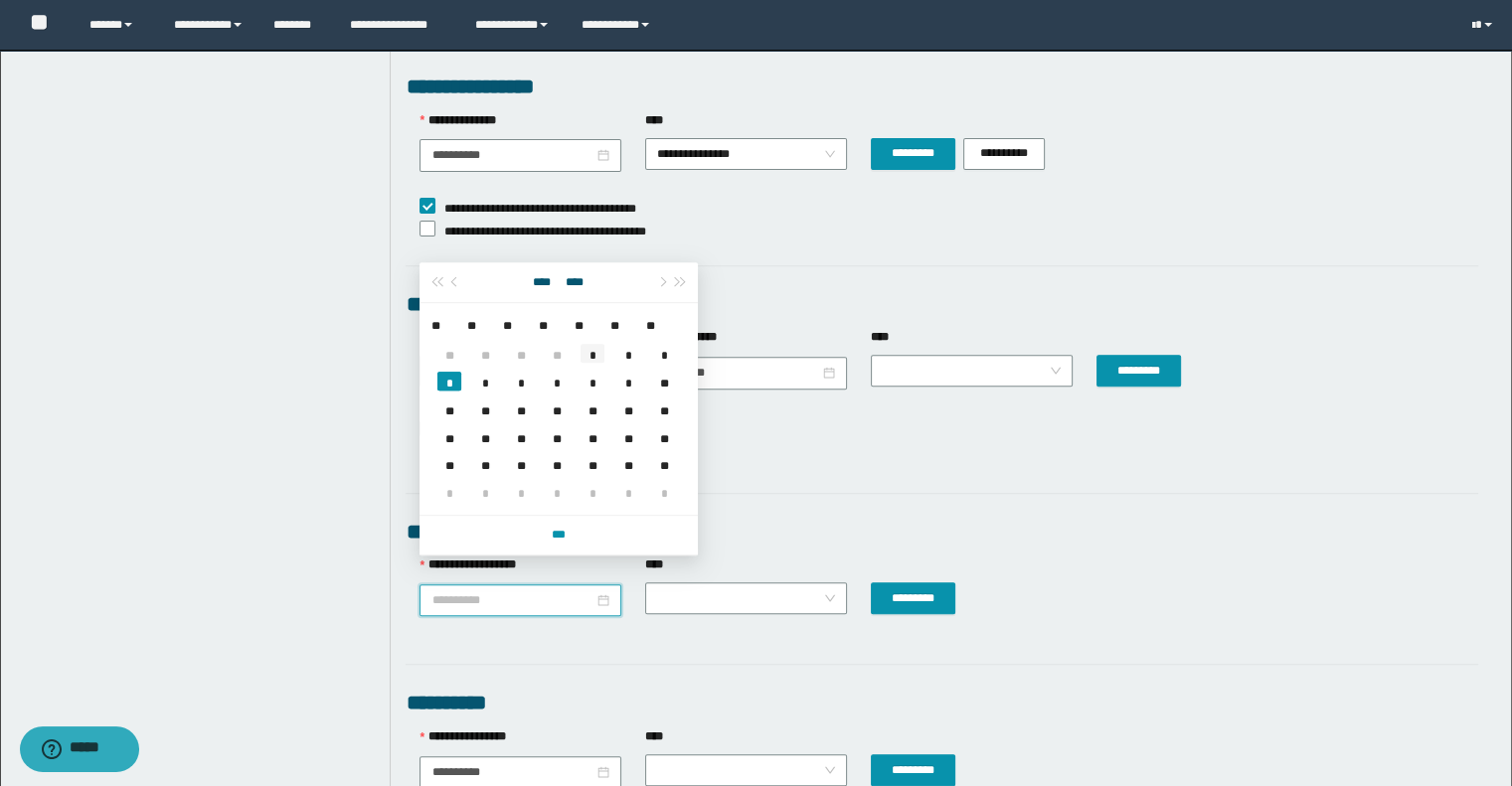type on "**********" 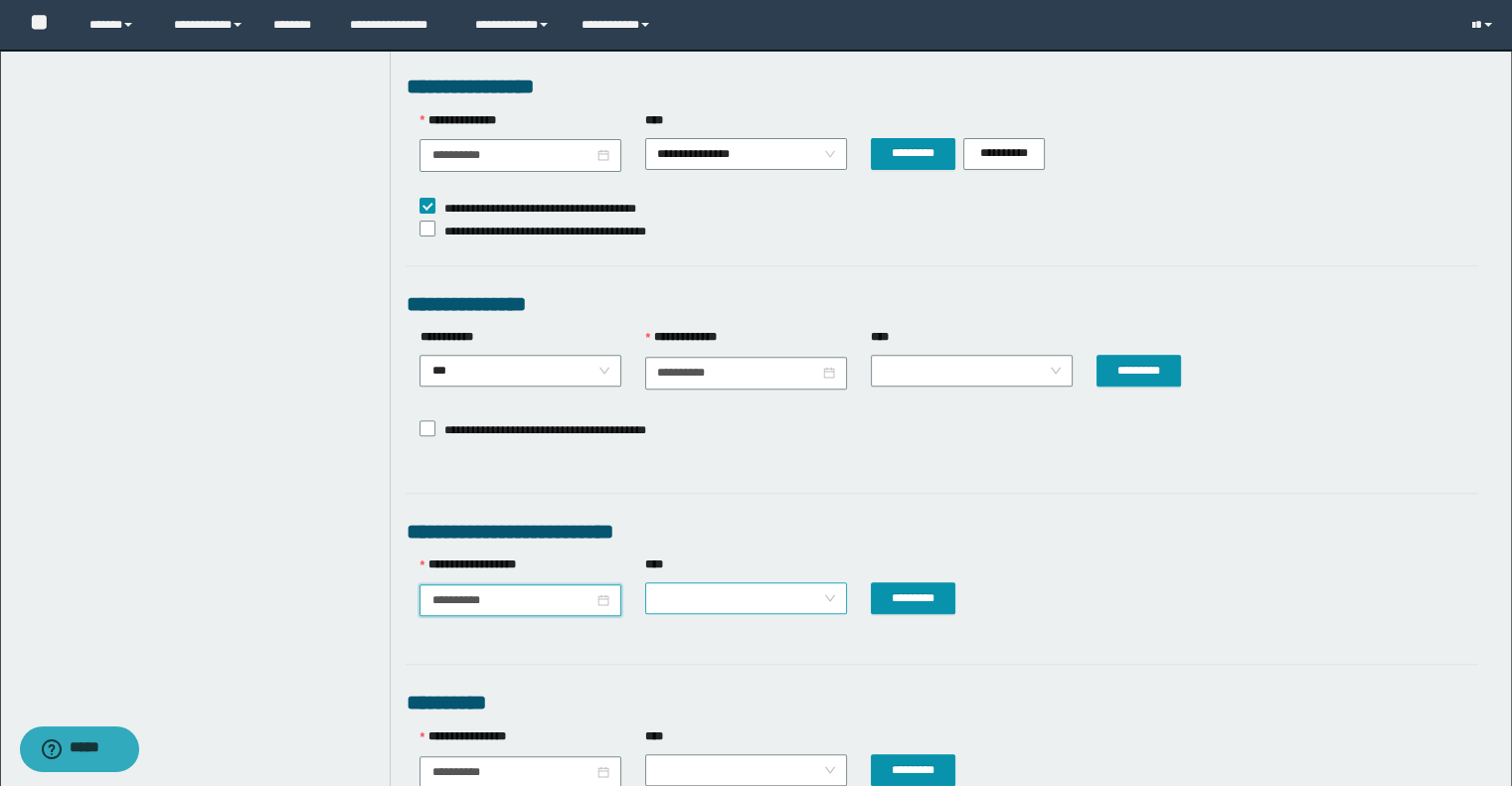 click at bounding box center (746, 598) 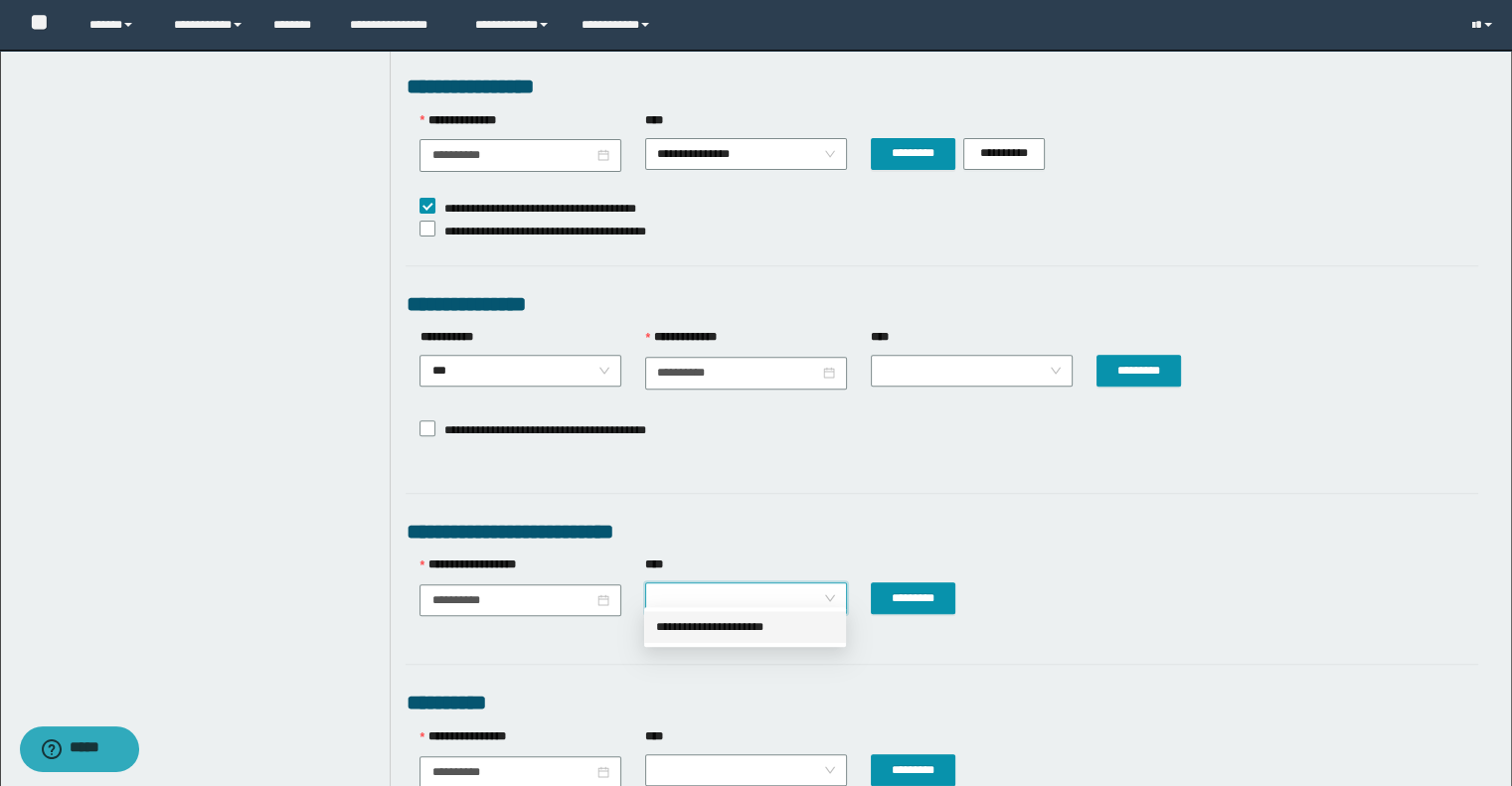 click on "**********" at bounding box center (745, 627) 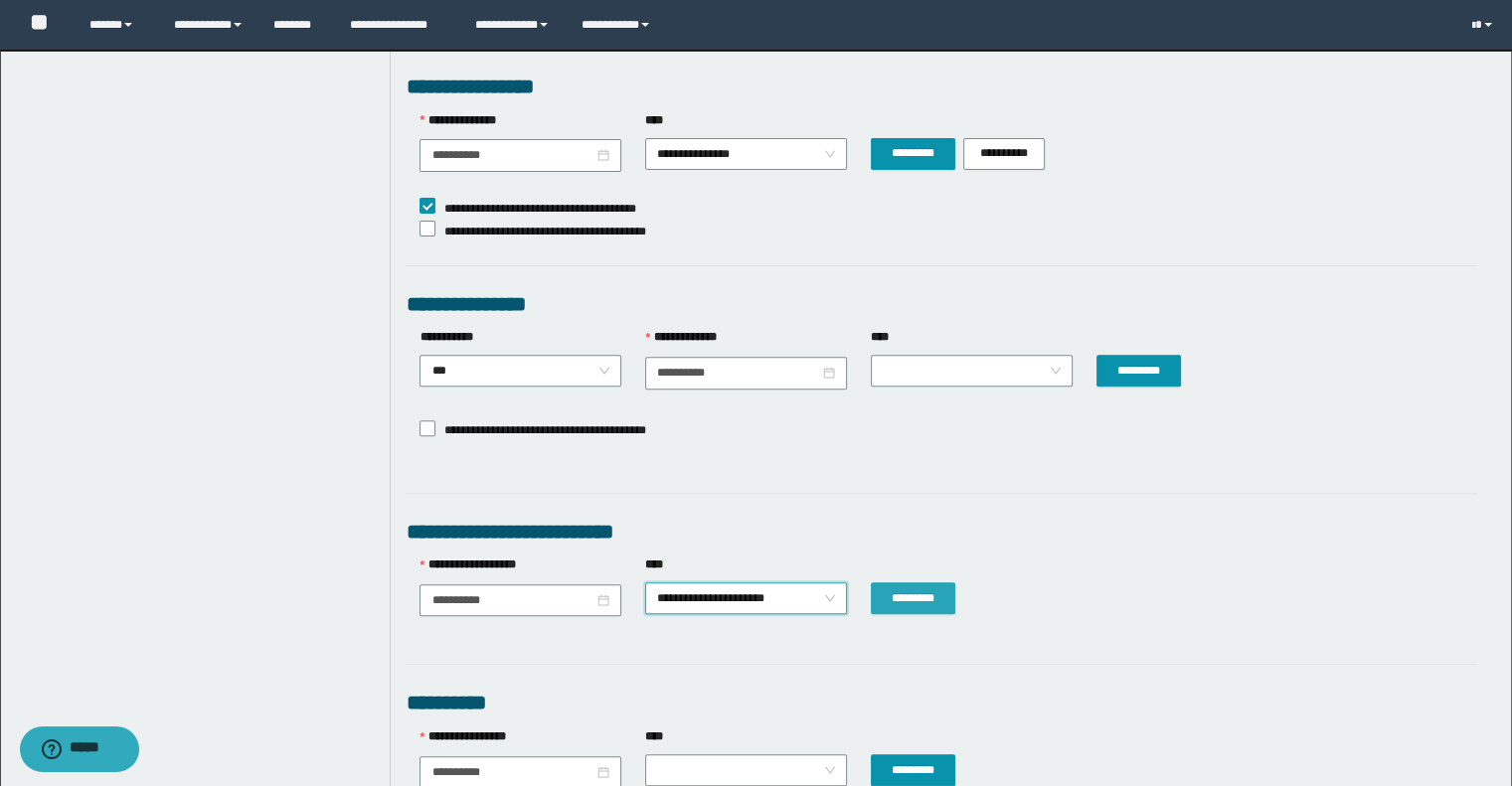 click on "*********" at bounding box center [913, 598] 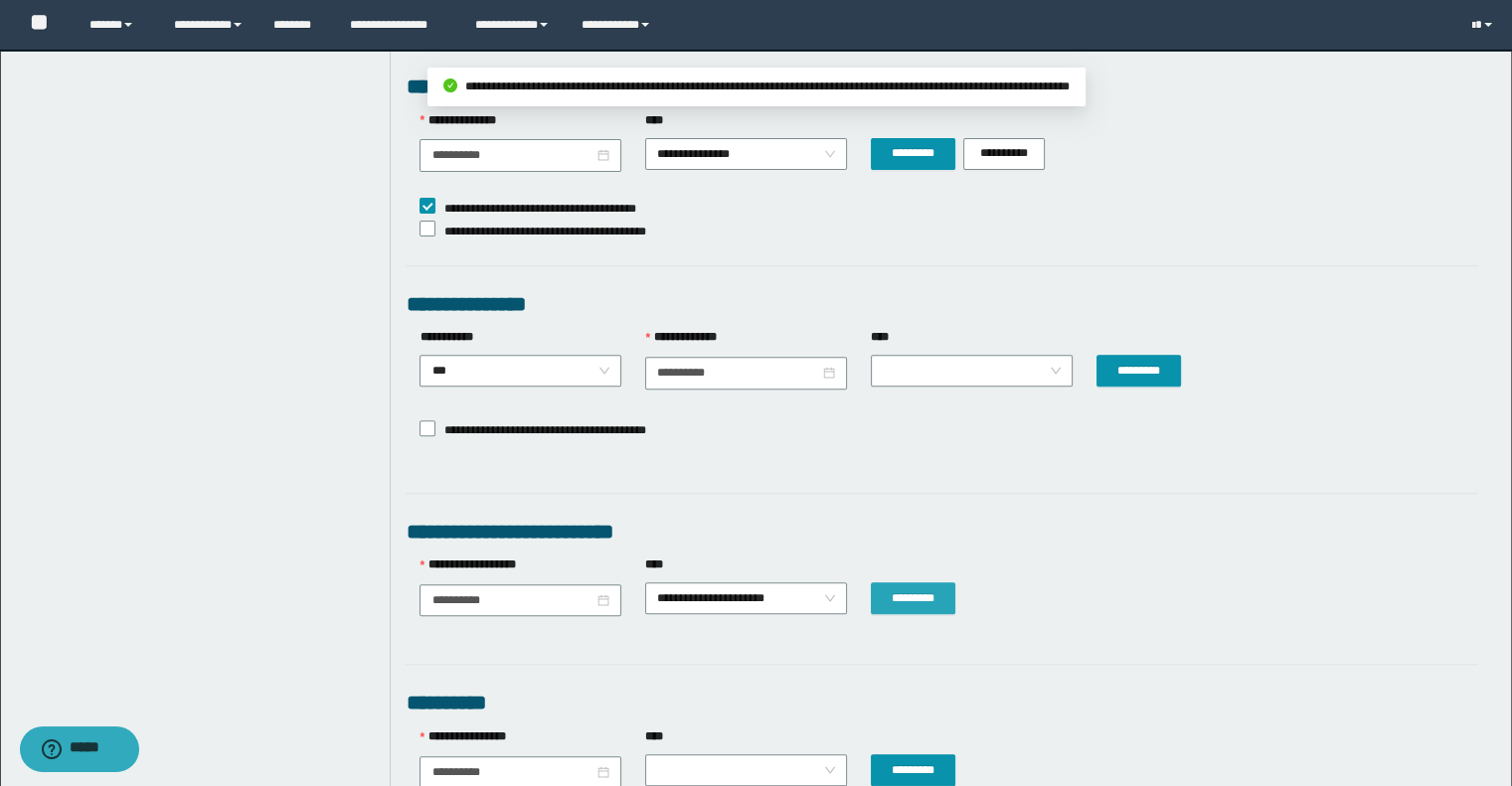 type 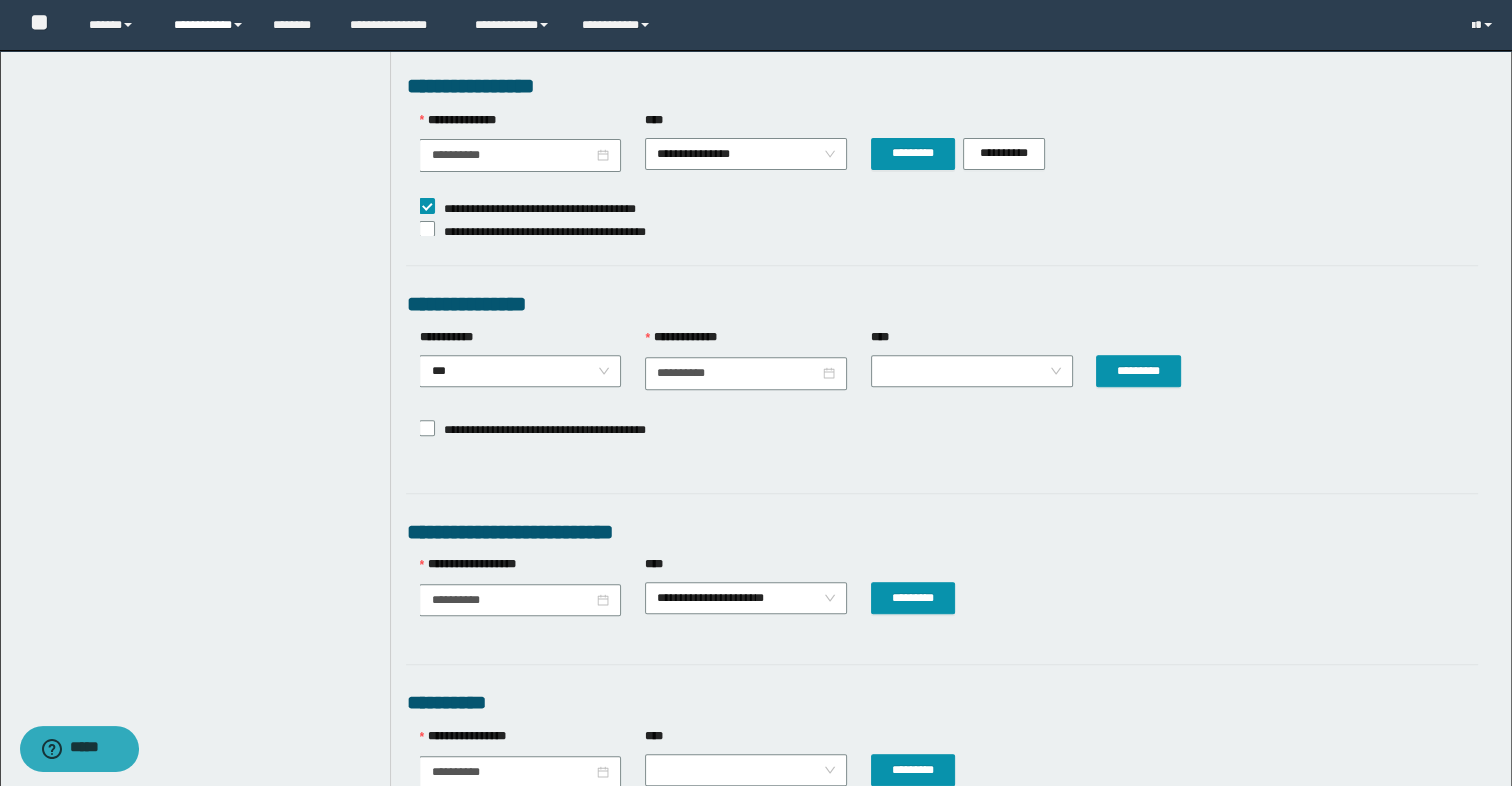 click on "**********" at bounding box center [209, 25] 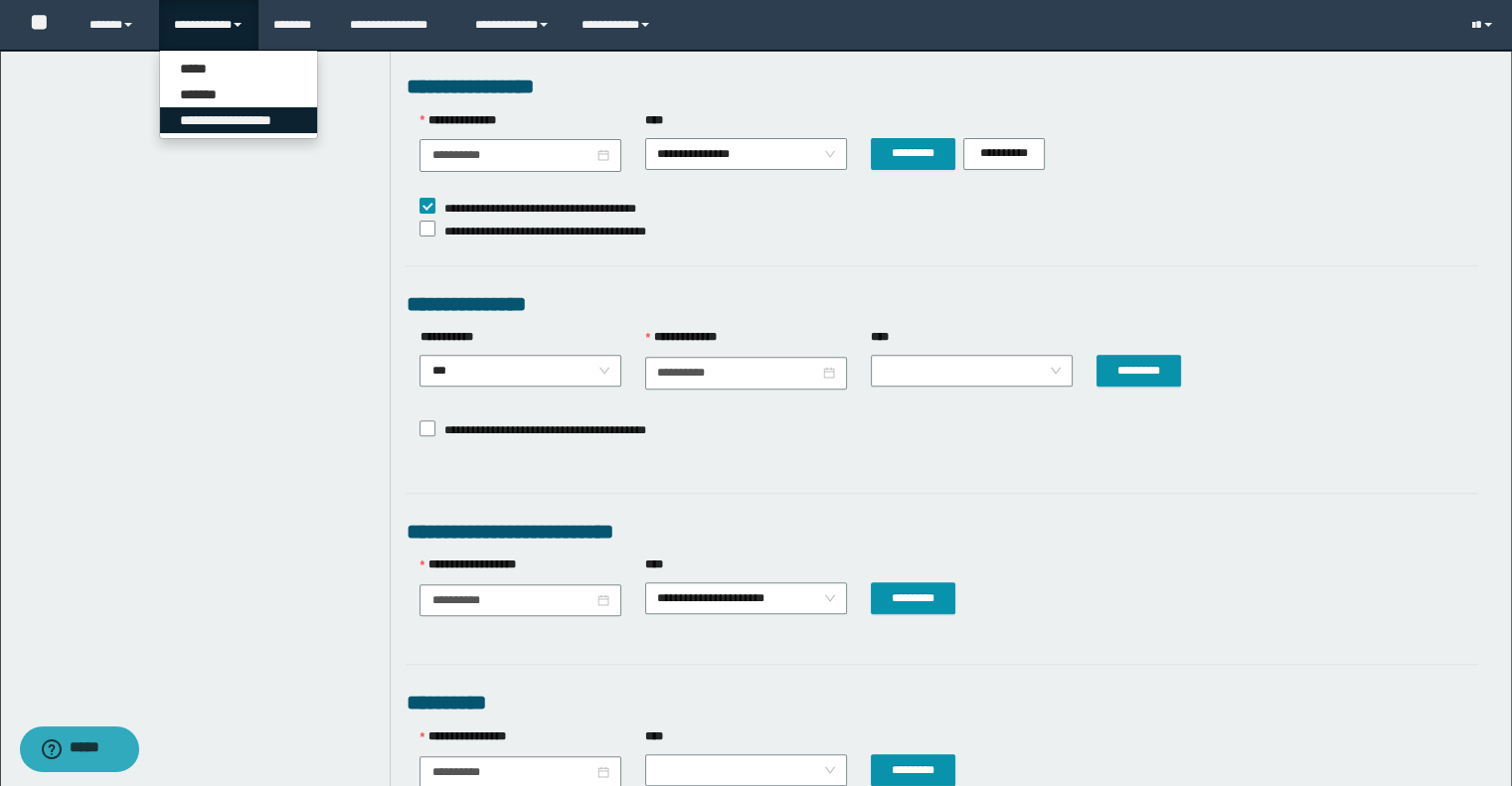 click on "**********" at bounding box center (239, 120) 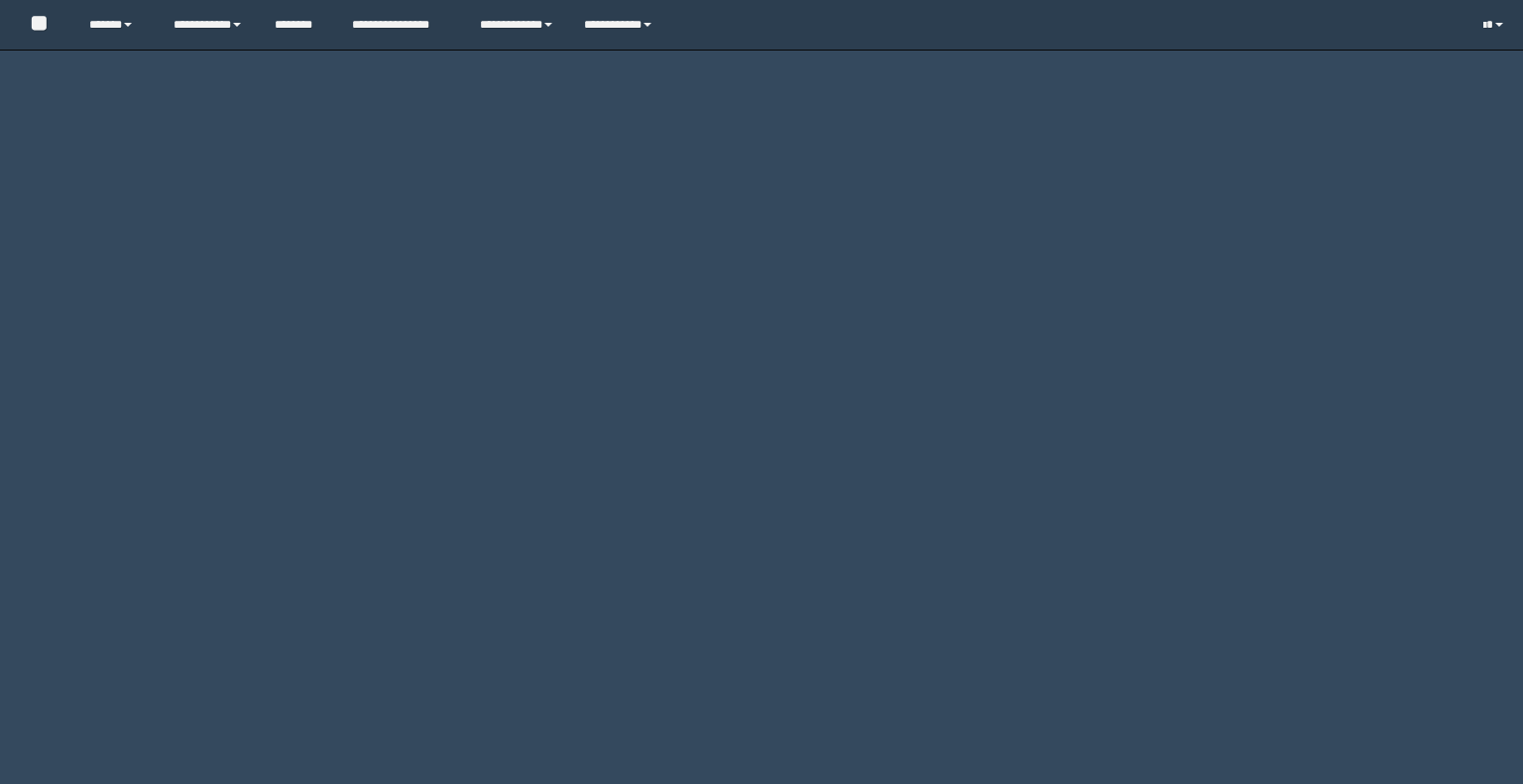 scroll, scrollTop: 0, scrollLeft: 0, axis: both 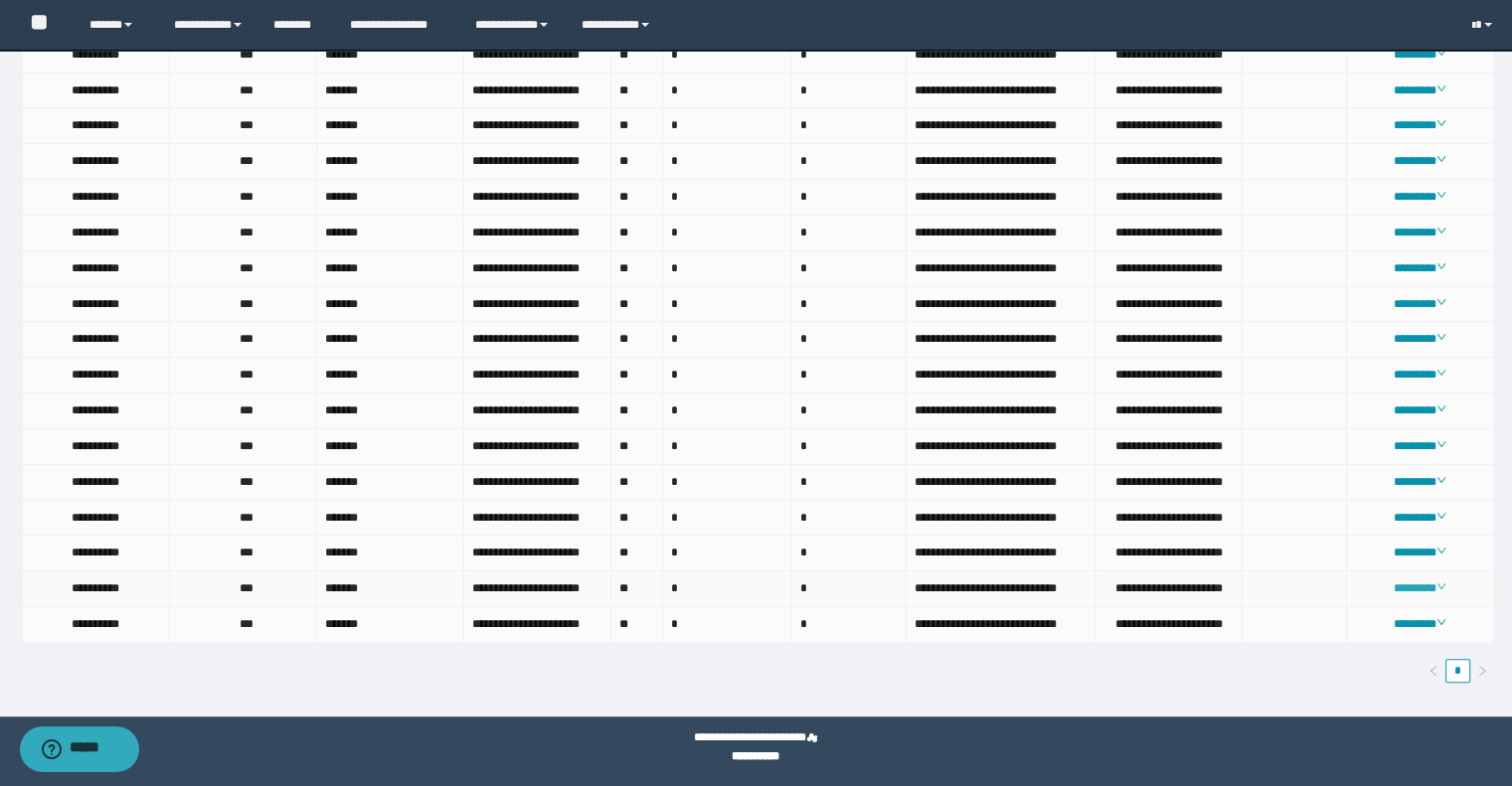click on "********" at bounding box center (1420, 588) 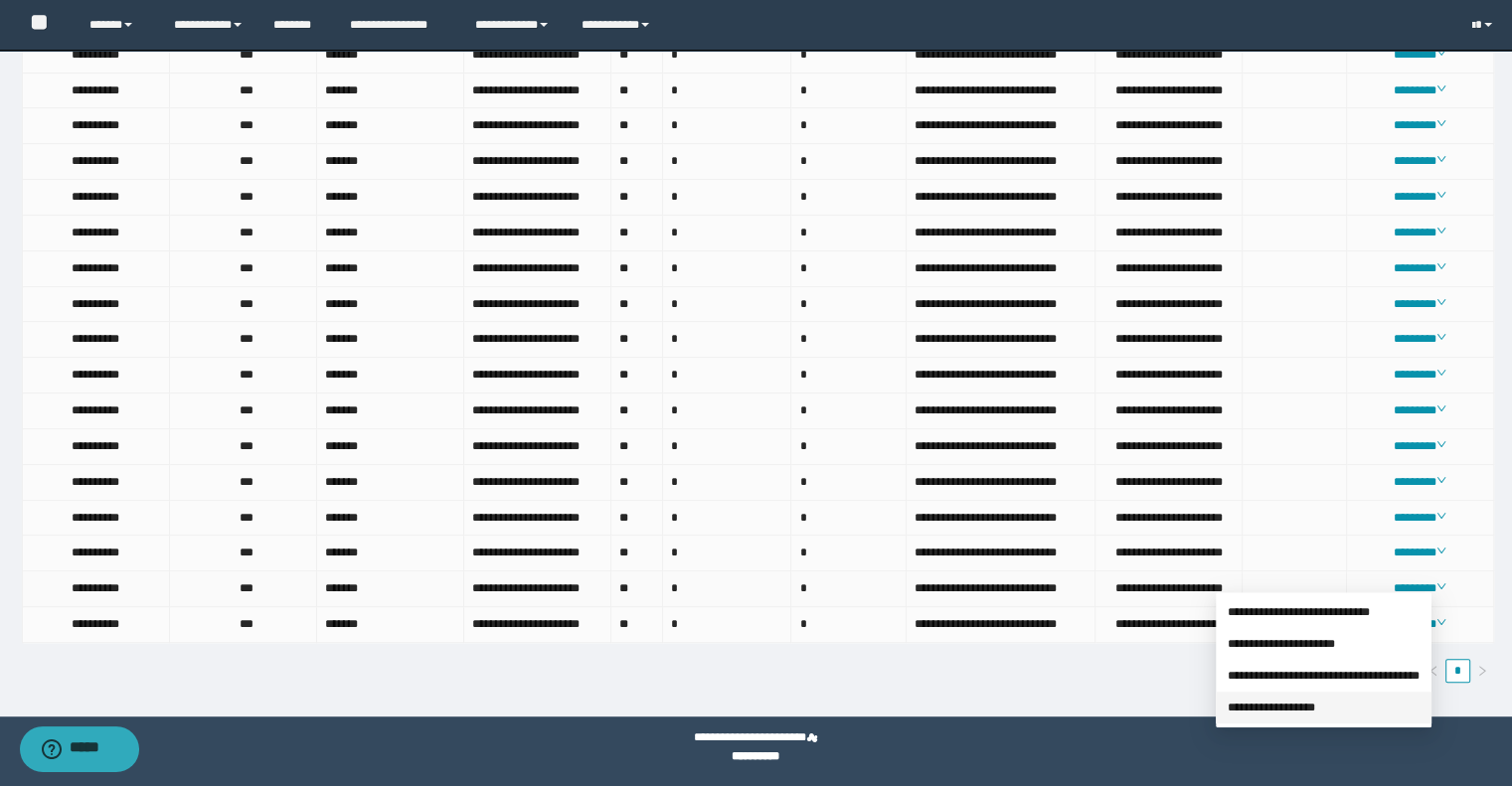 click on "**********" at bounding box center [1271, 707] 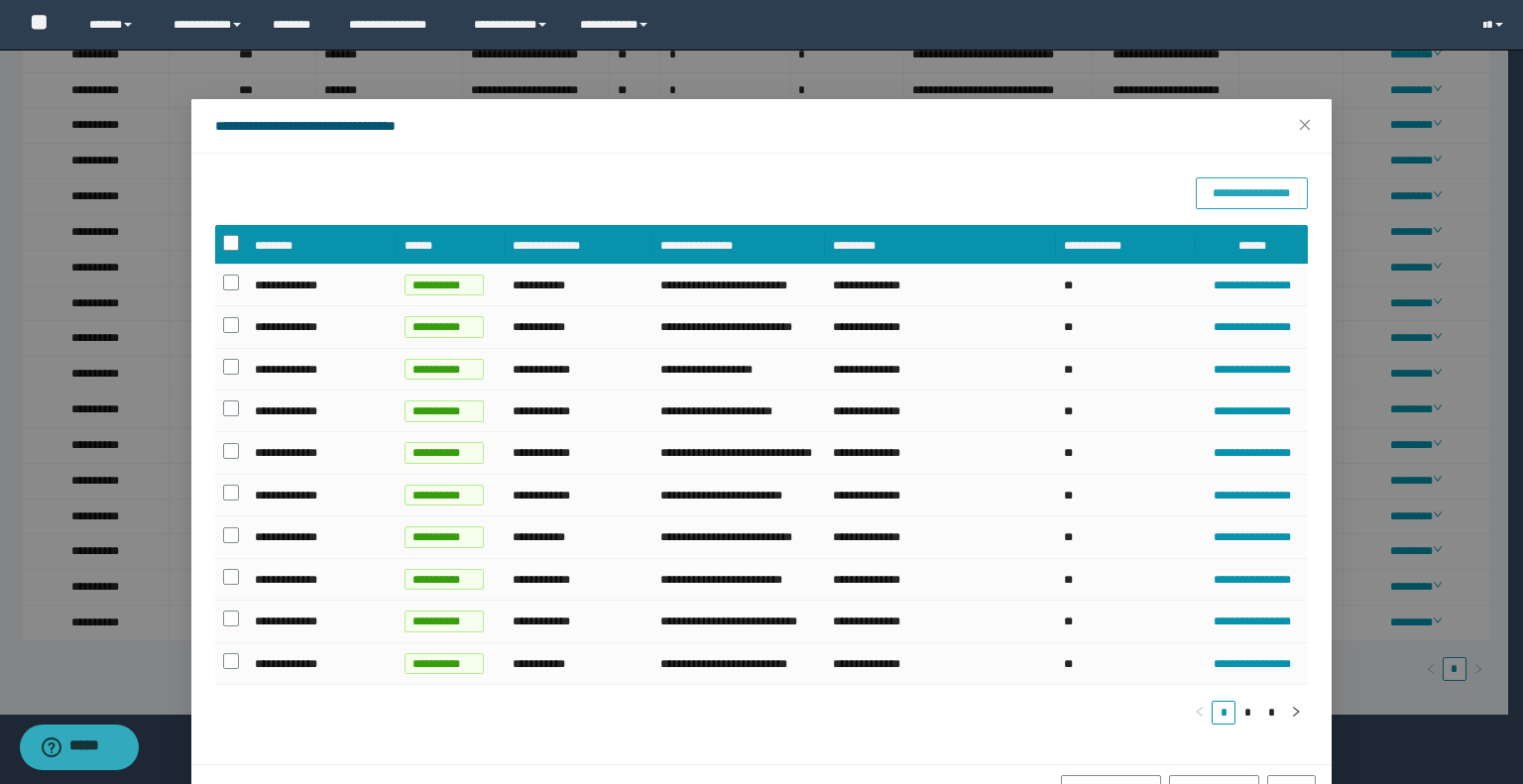 click on "**********" at bounding box center (1251, 193) 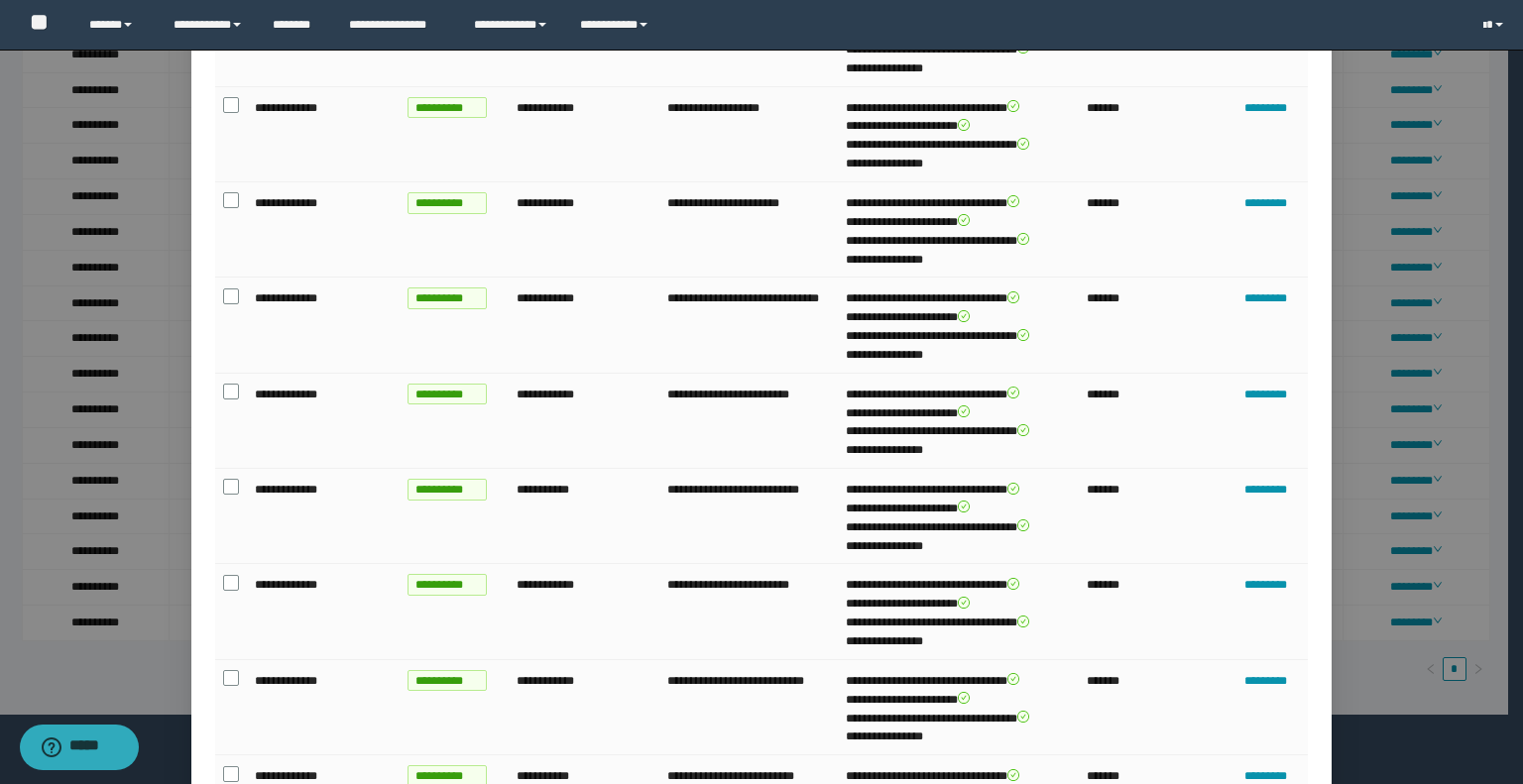 scroll, scrollTop: 573, scrollLeft: 0, axis: vertical 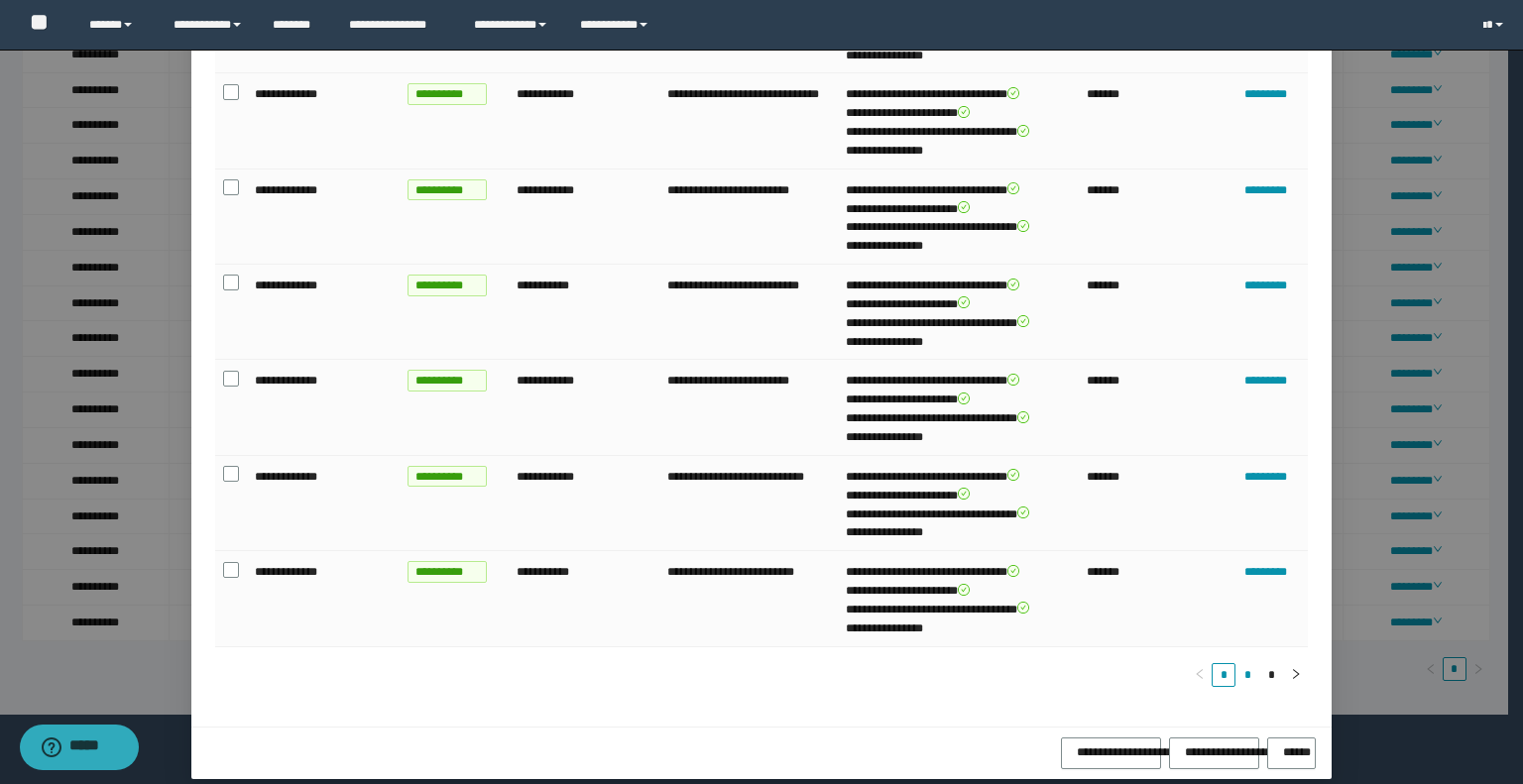 click on "*" at bounding box center (1247, 675) 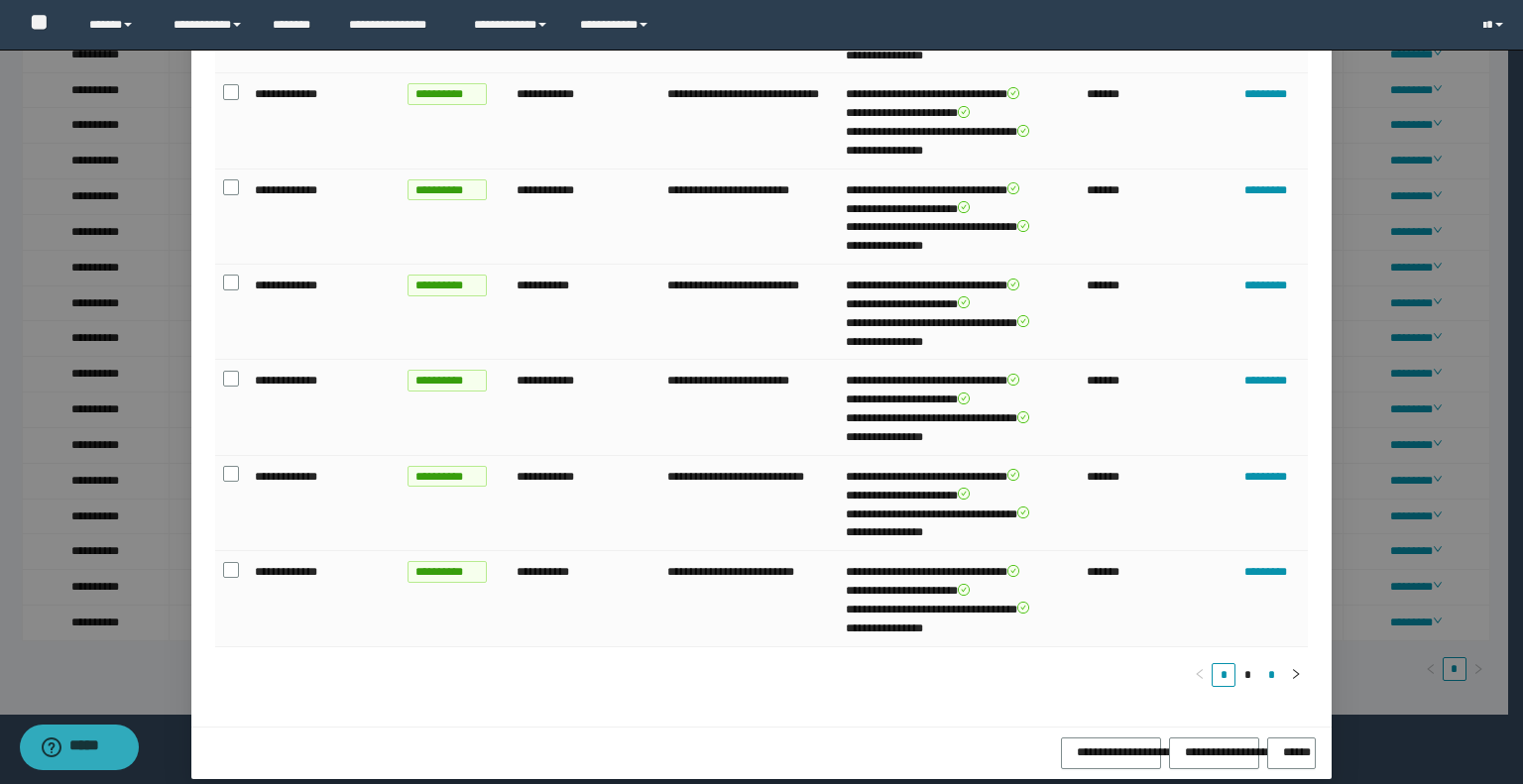 scroll, scrollTop: 279, scrollLeft: 0, axis: vertical 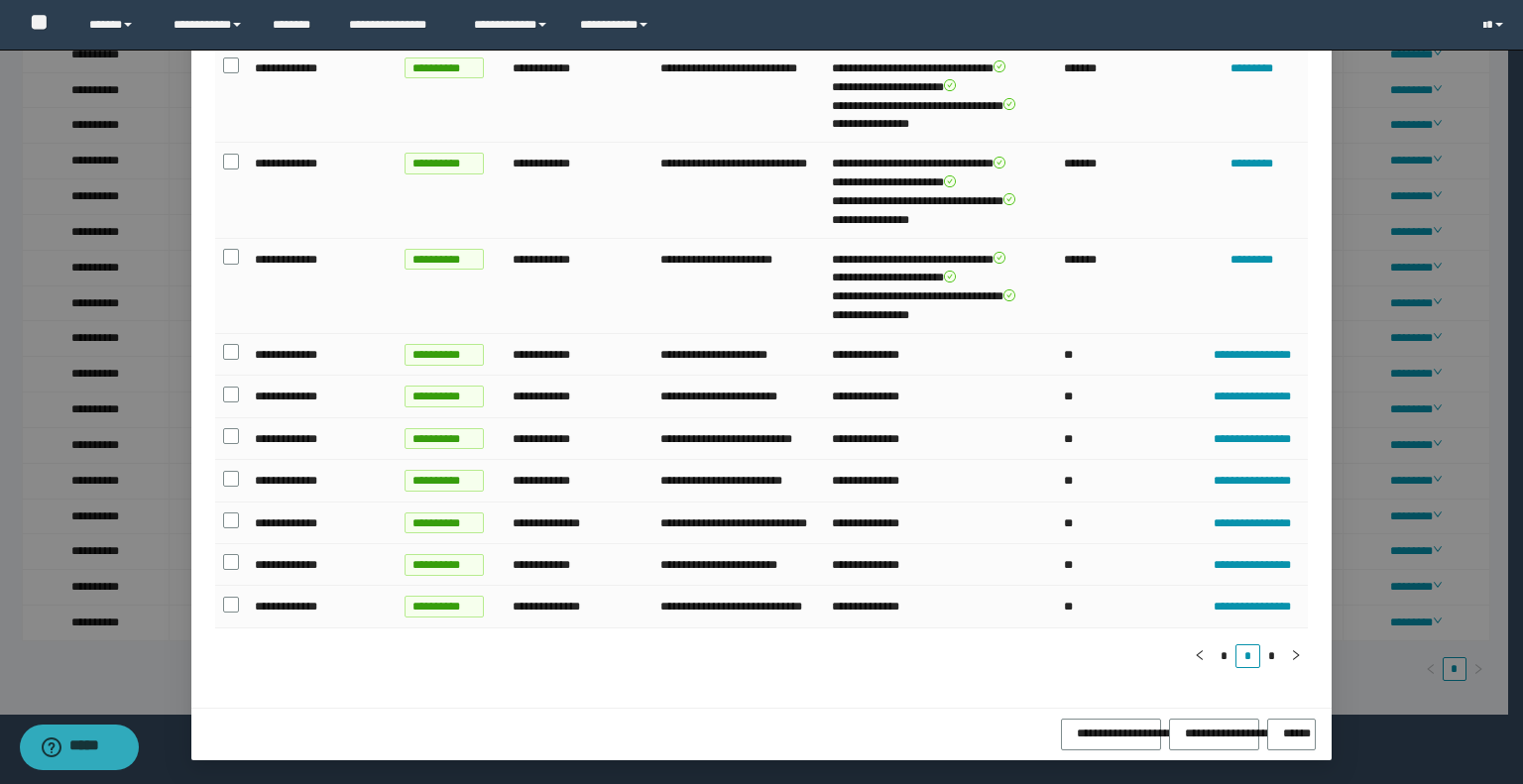 type 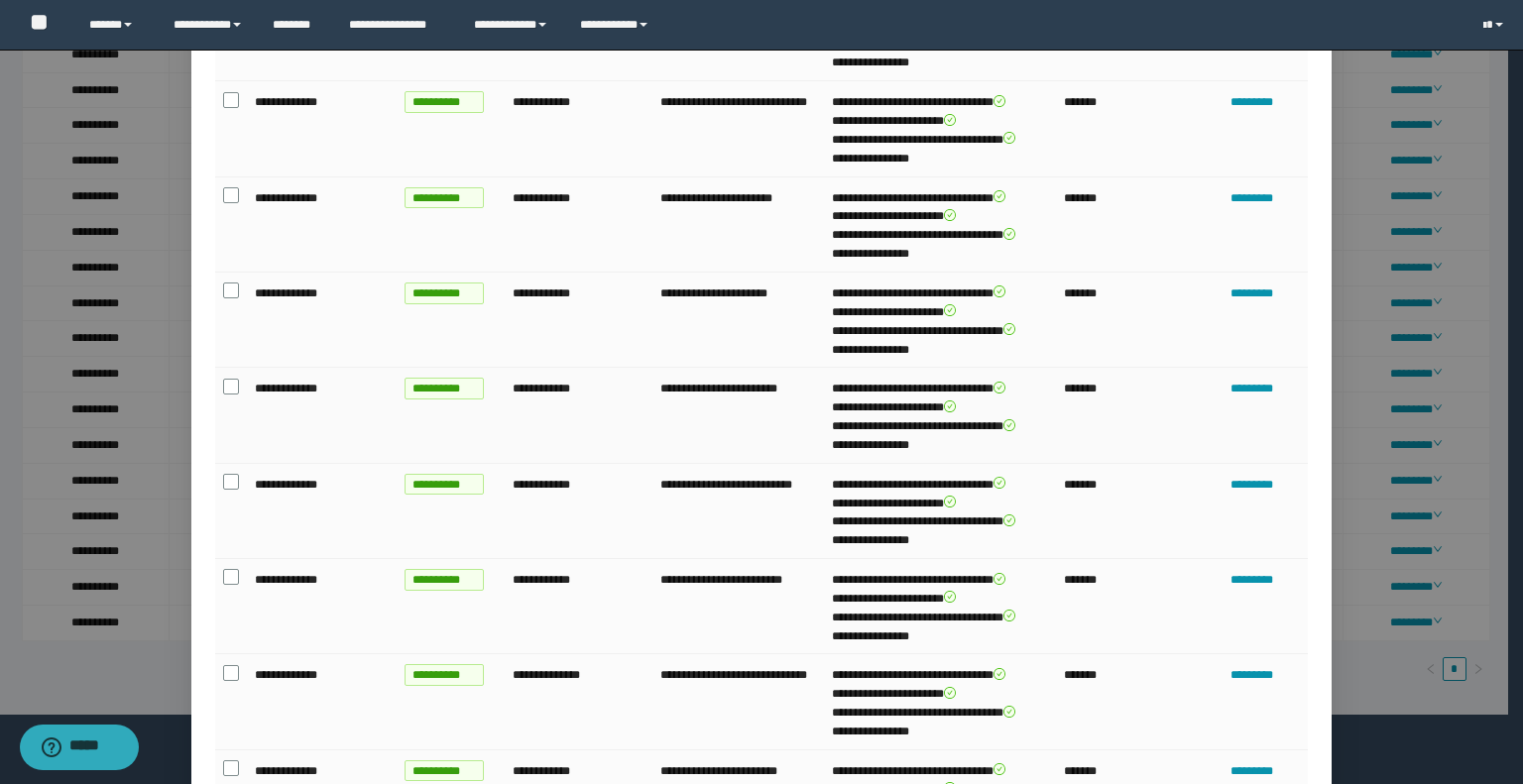 scroll, scrollTop: 535, scrollLeft: 0, axis: vertical 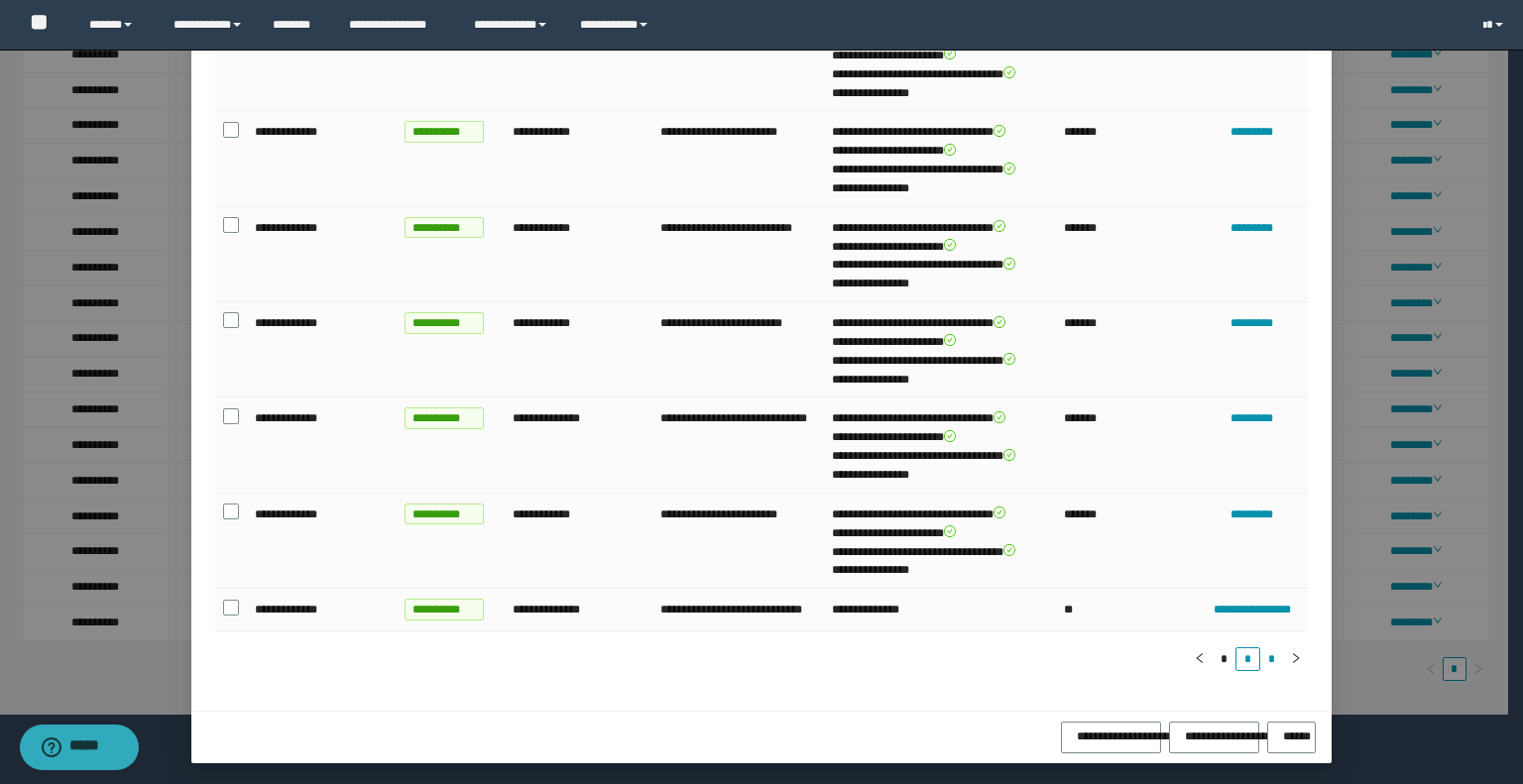 click on "*" at bounding box center [1272, 659] 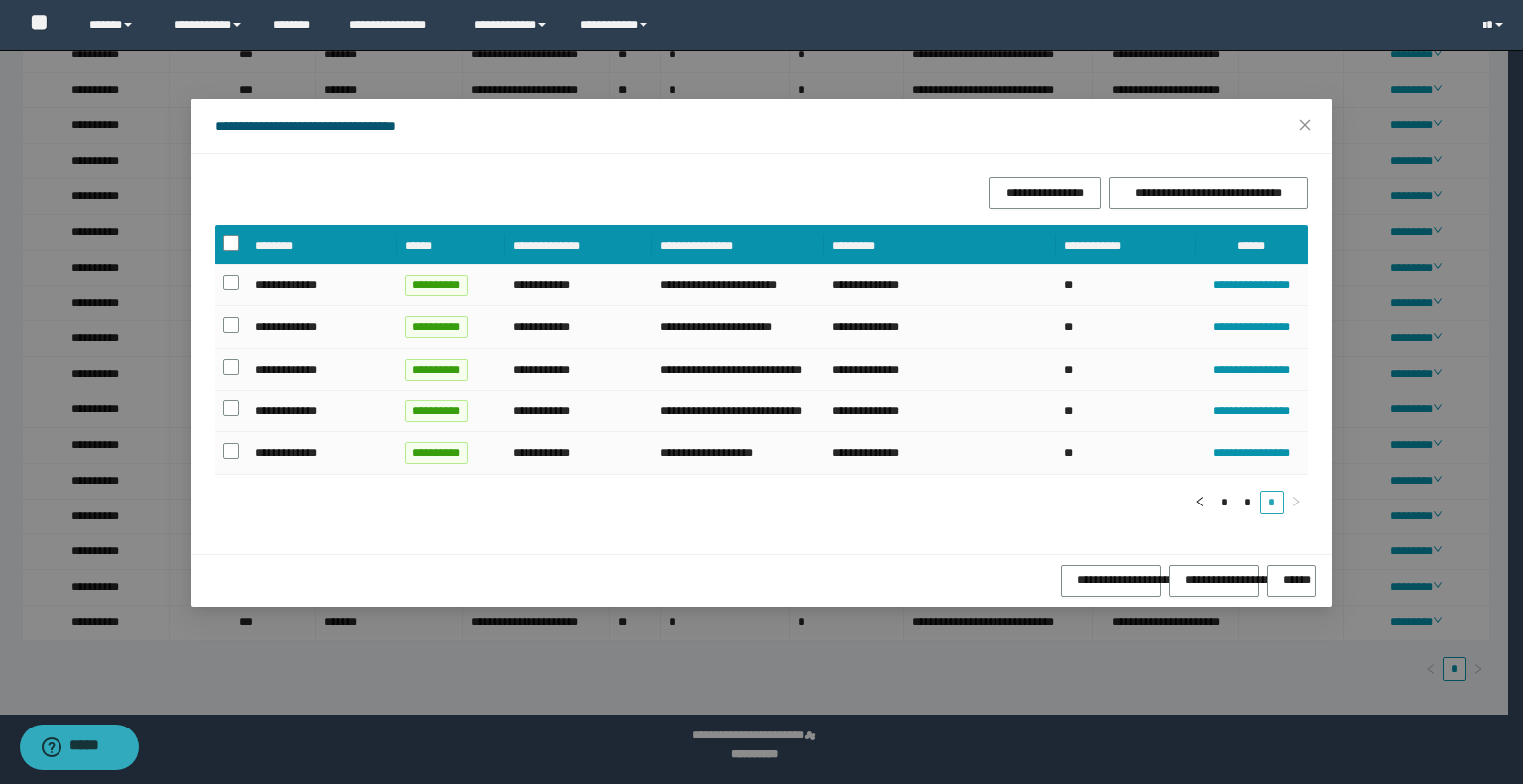 scroll, scrollTop: 0, scrollLeft: 0, axis: both 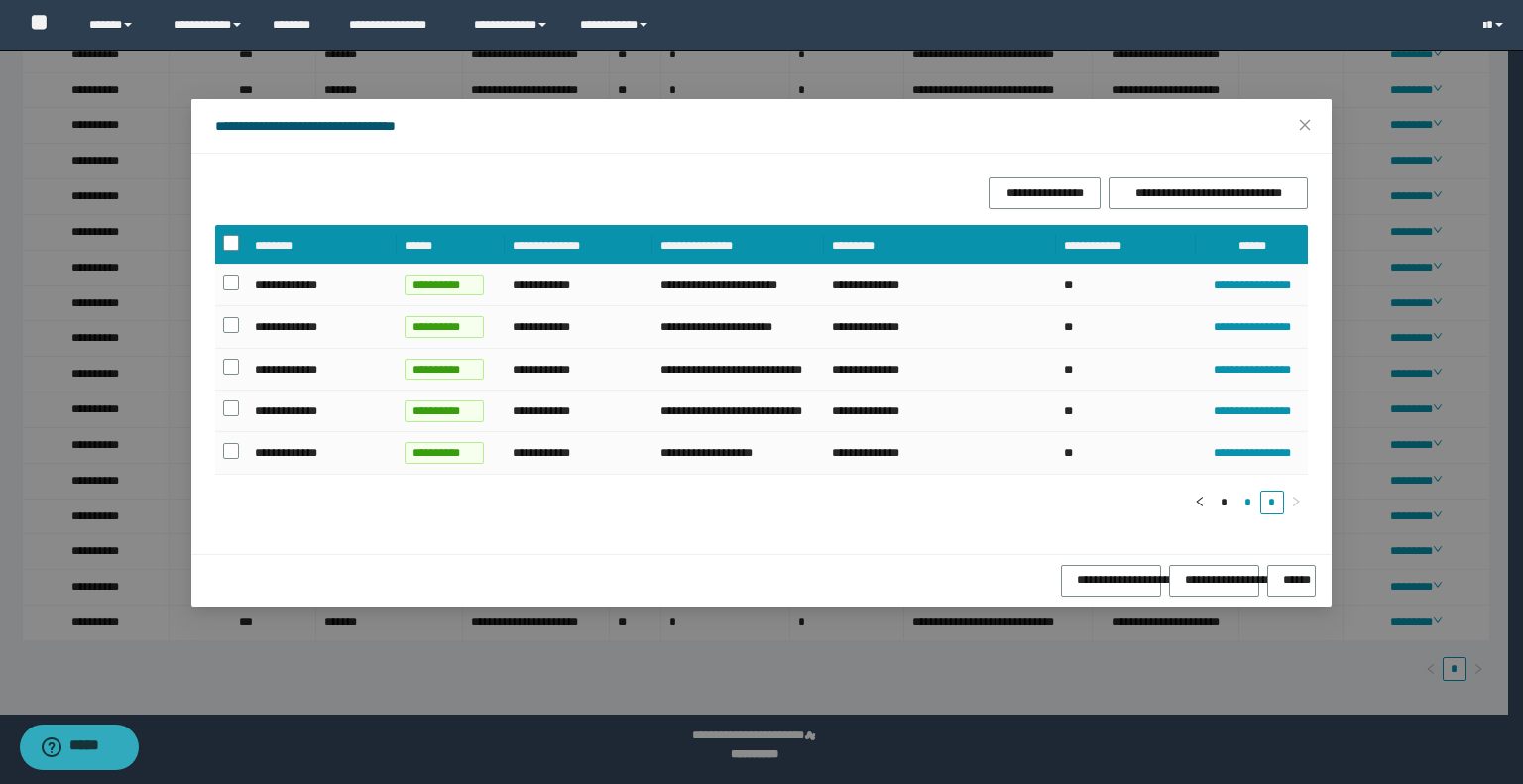 click on "*" at bounding box center [1247, 503] 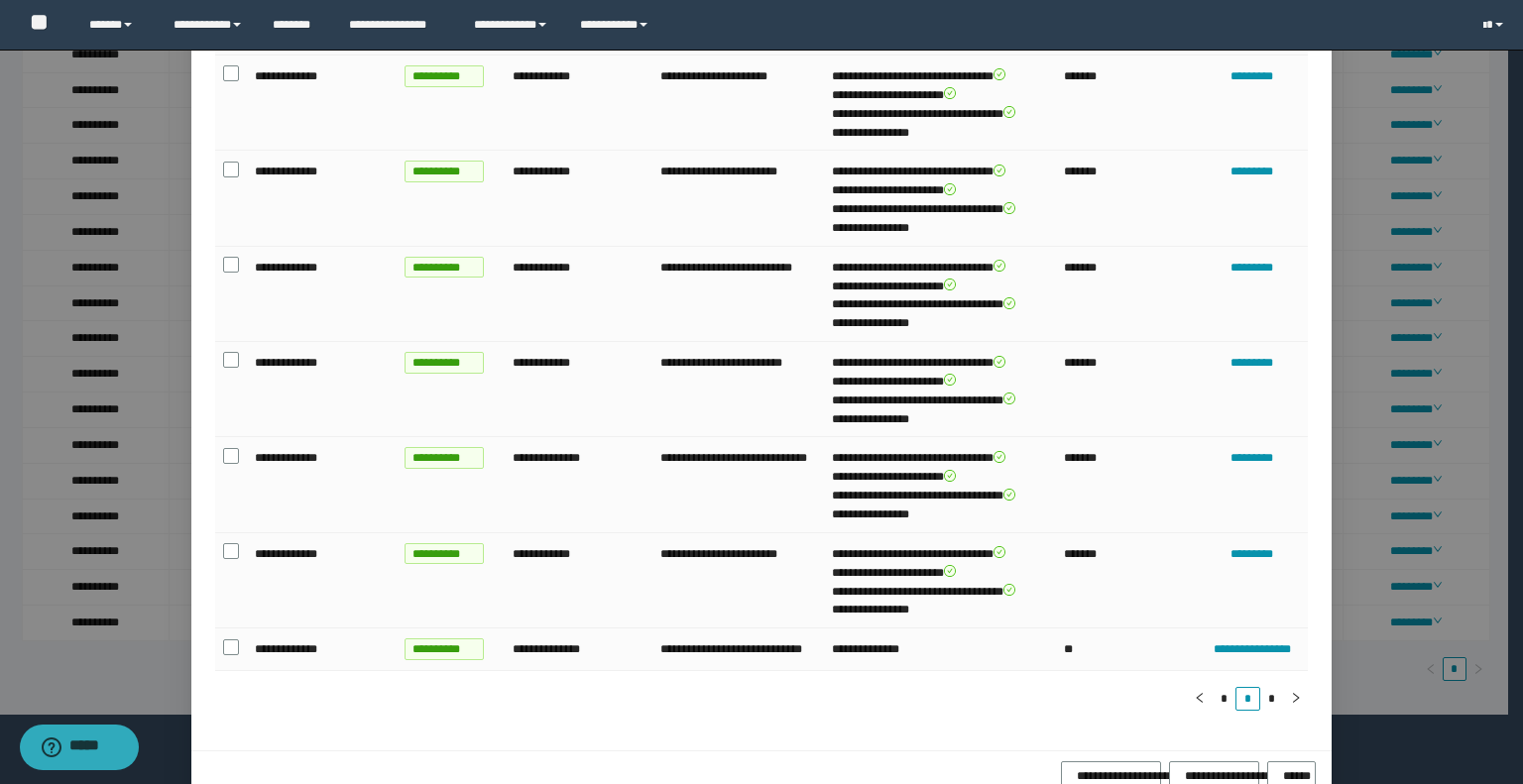scroll, scrollTop: 535, scrollLeft: 0, axis: vertical 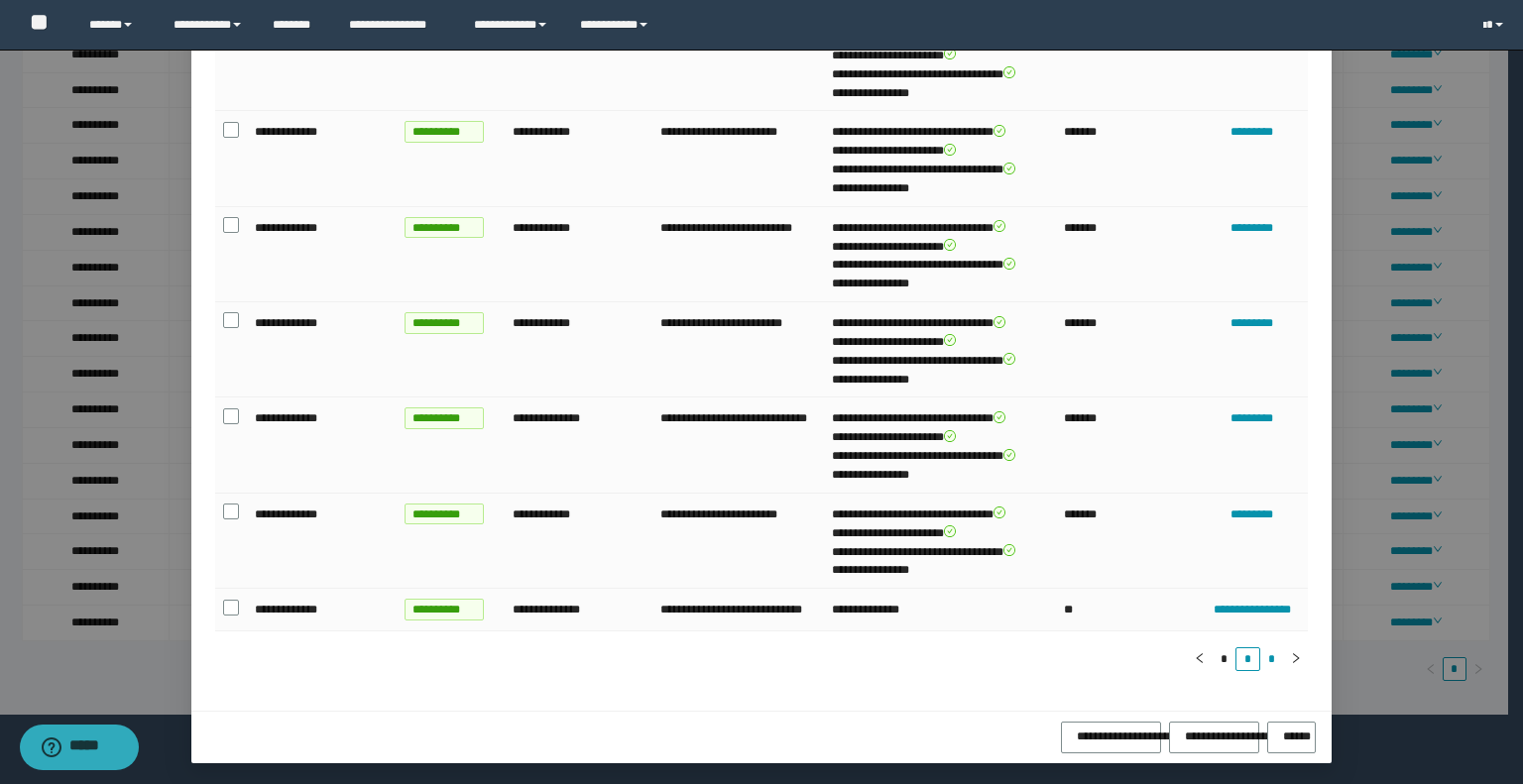 click on "*" at bounding box center [1272, 659] 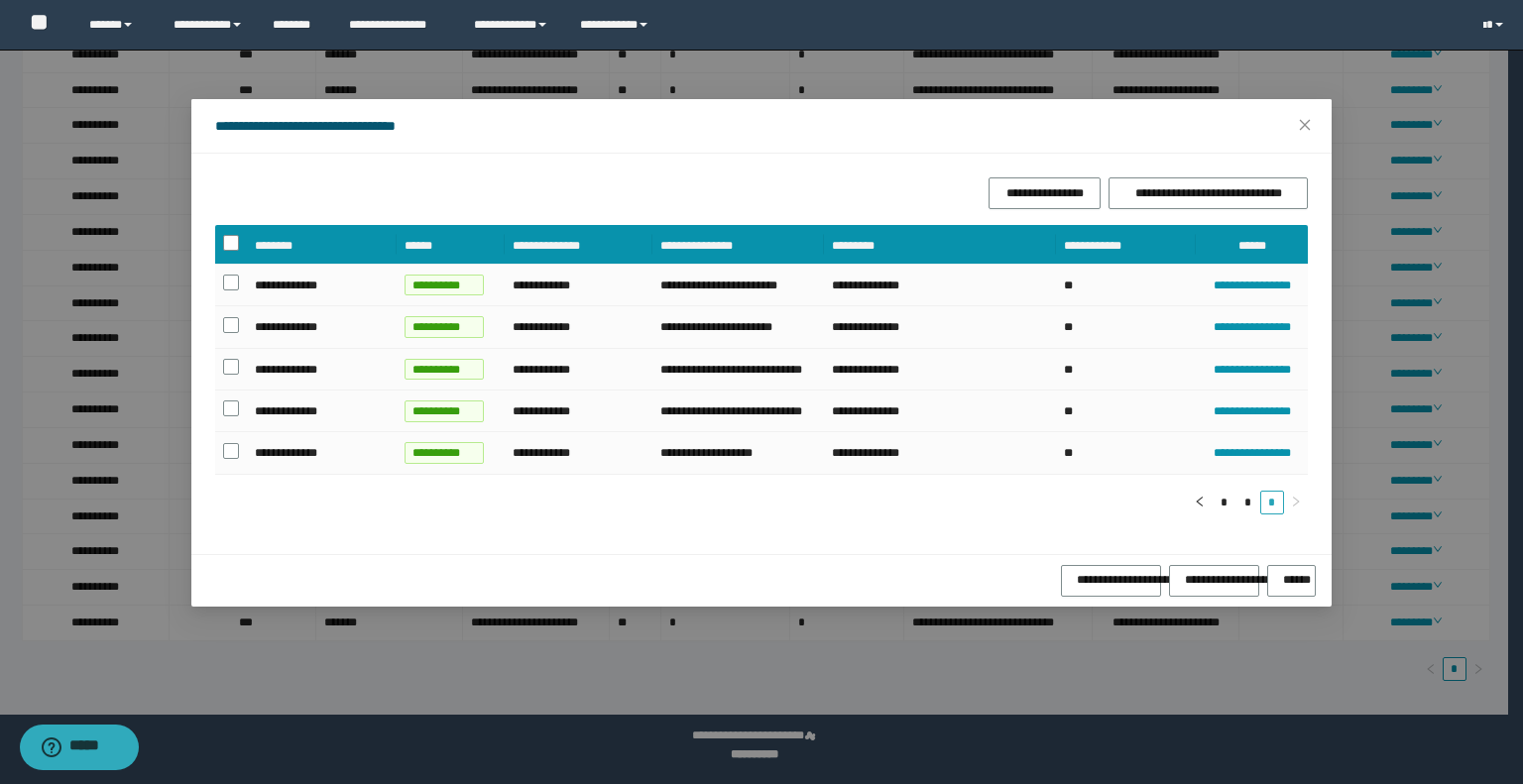 scroll, scrollTop: 0, scrollLeft: 0, axis: both 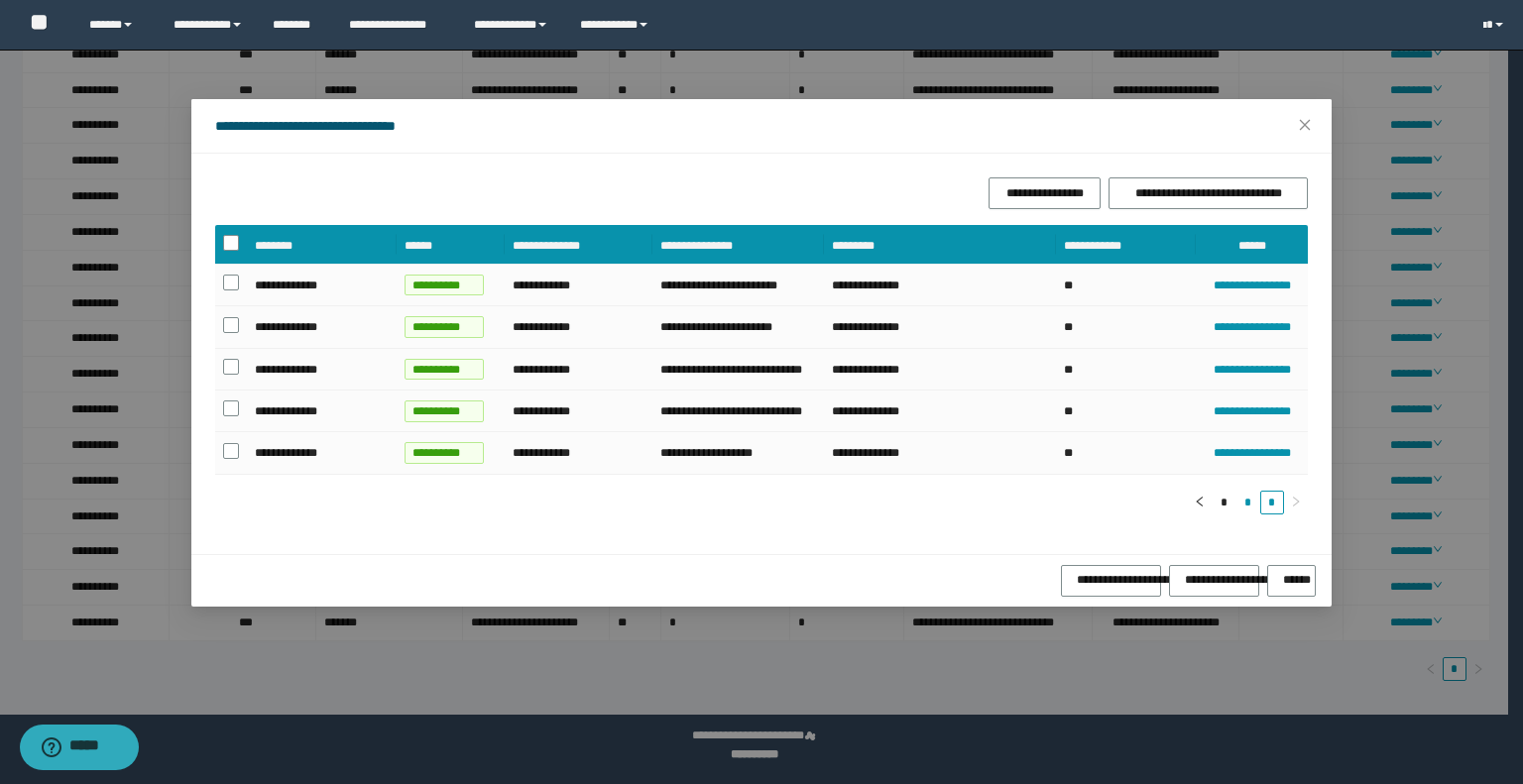 click on "*" at bounding box center [1247, 503] 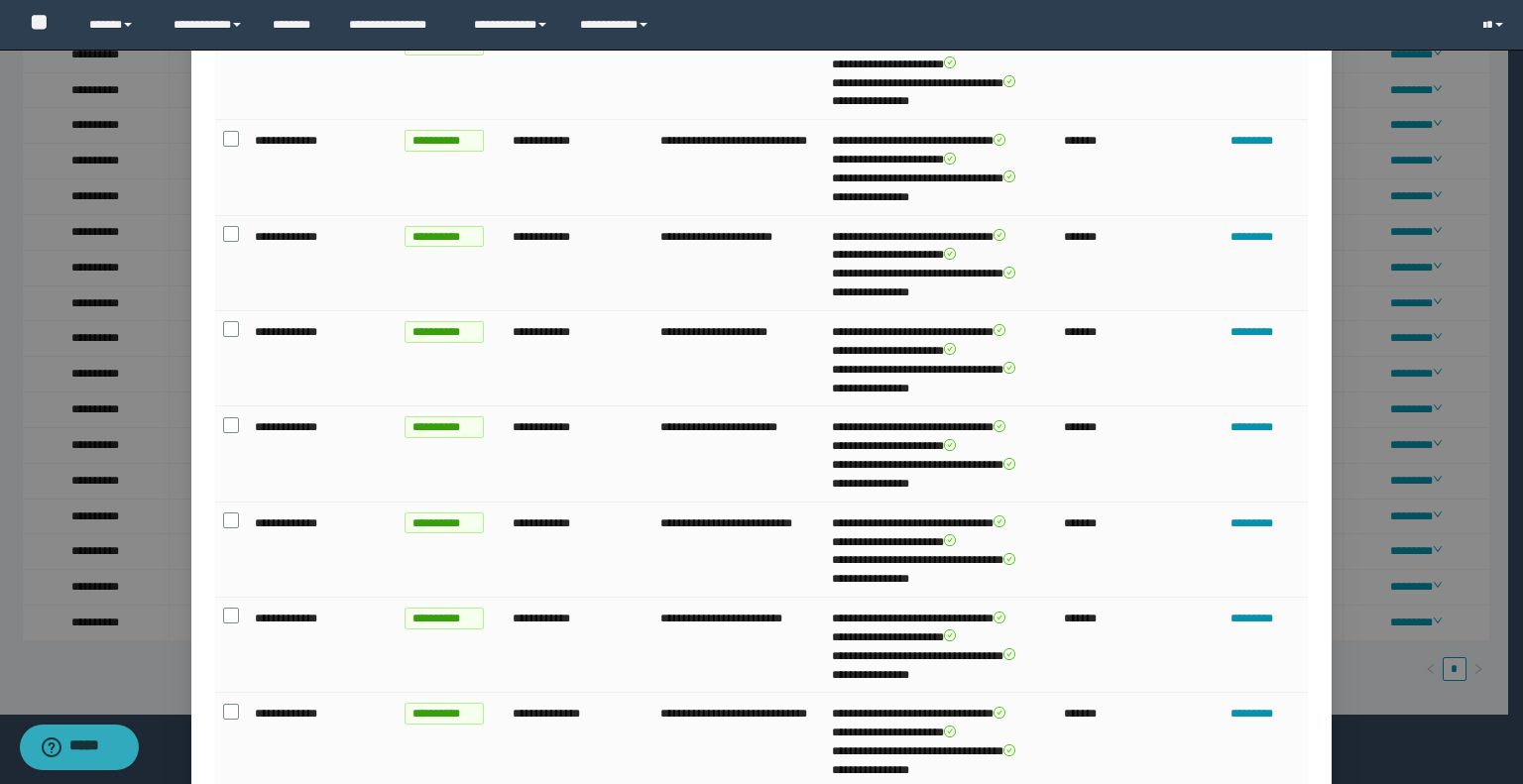 scroll, scrollTop: 496, scrollLeft: 0, axis: vertical 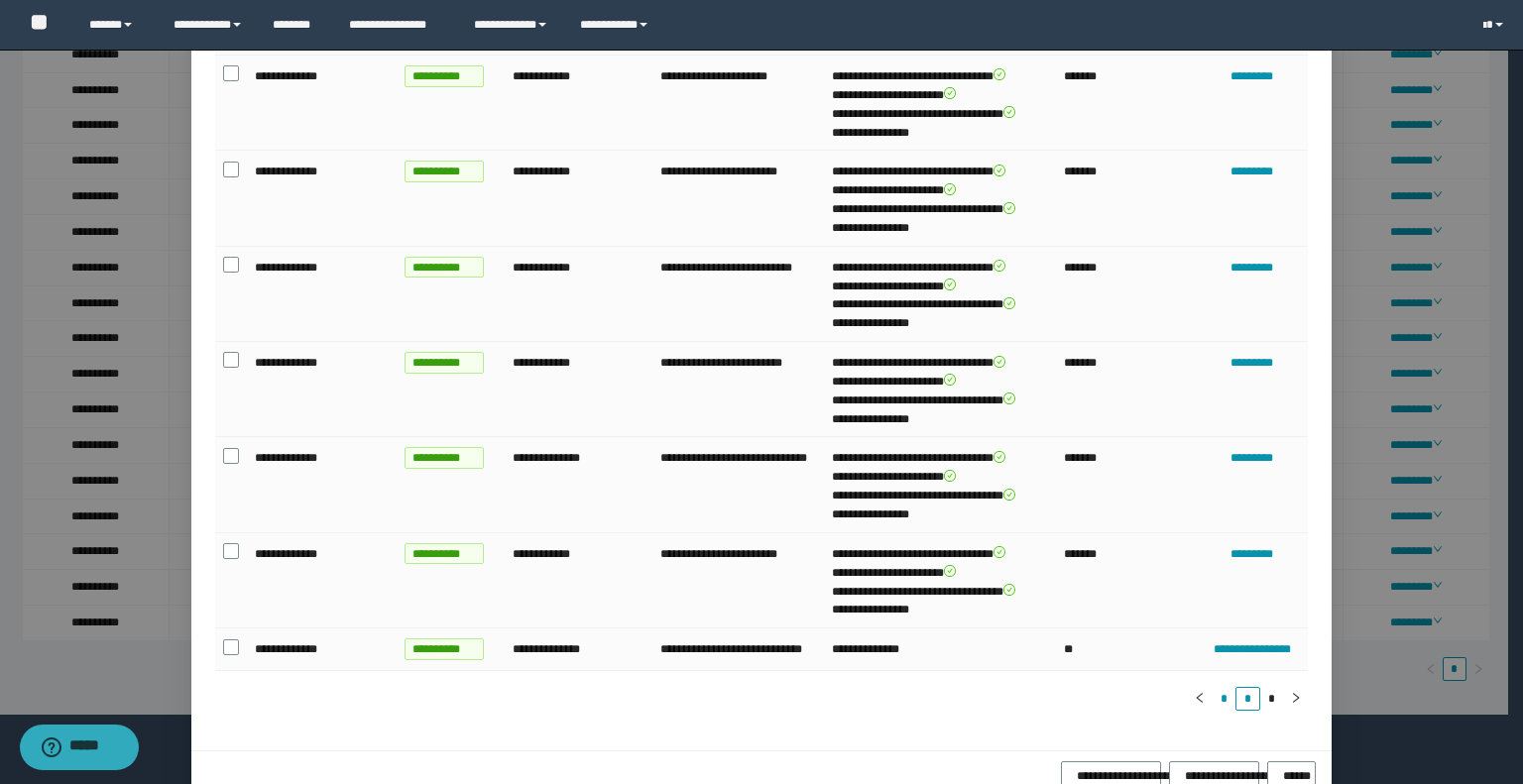 click on "*" at bounding box center [1224, 699] 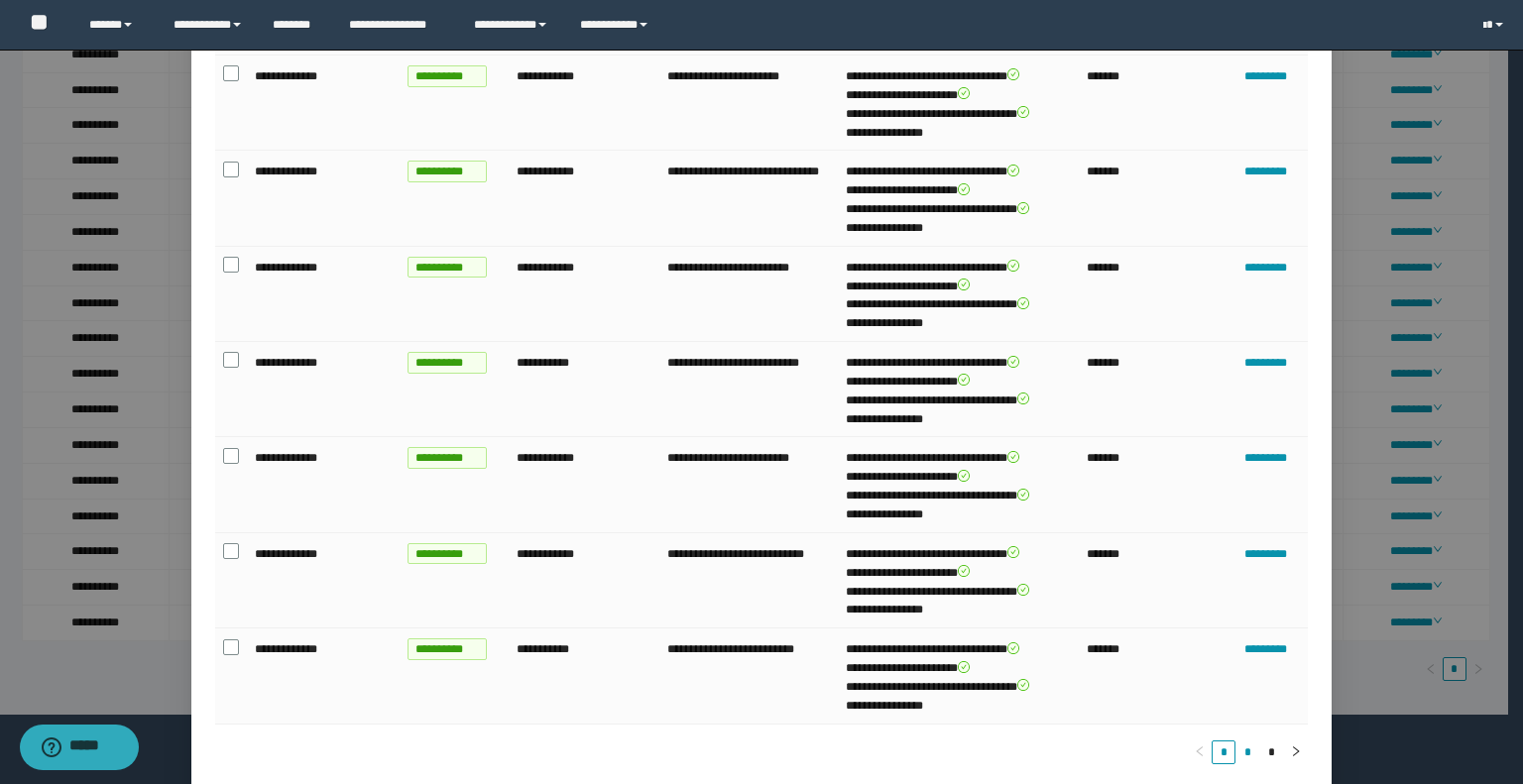 click on "*" at bounding box center [1247, 752] 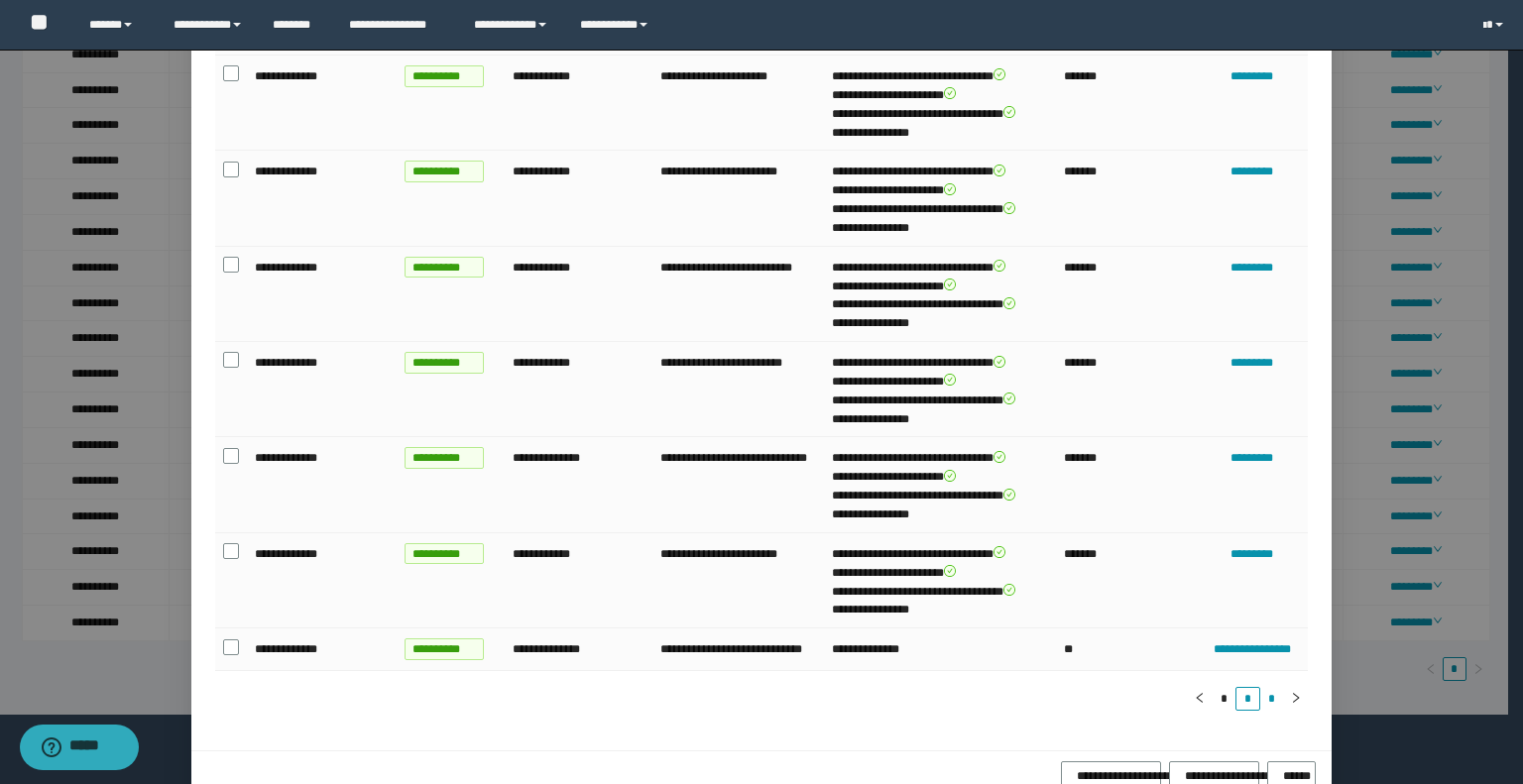 click on "*" at bounding box center (1272, 699) 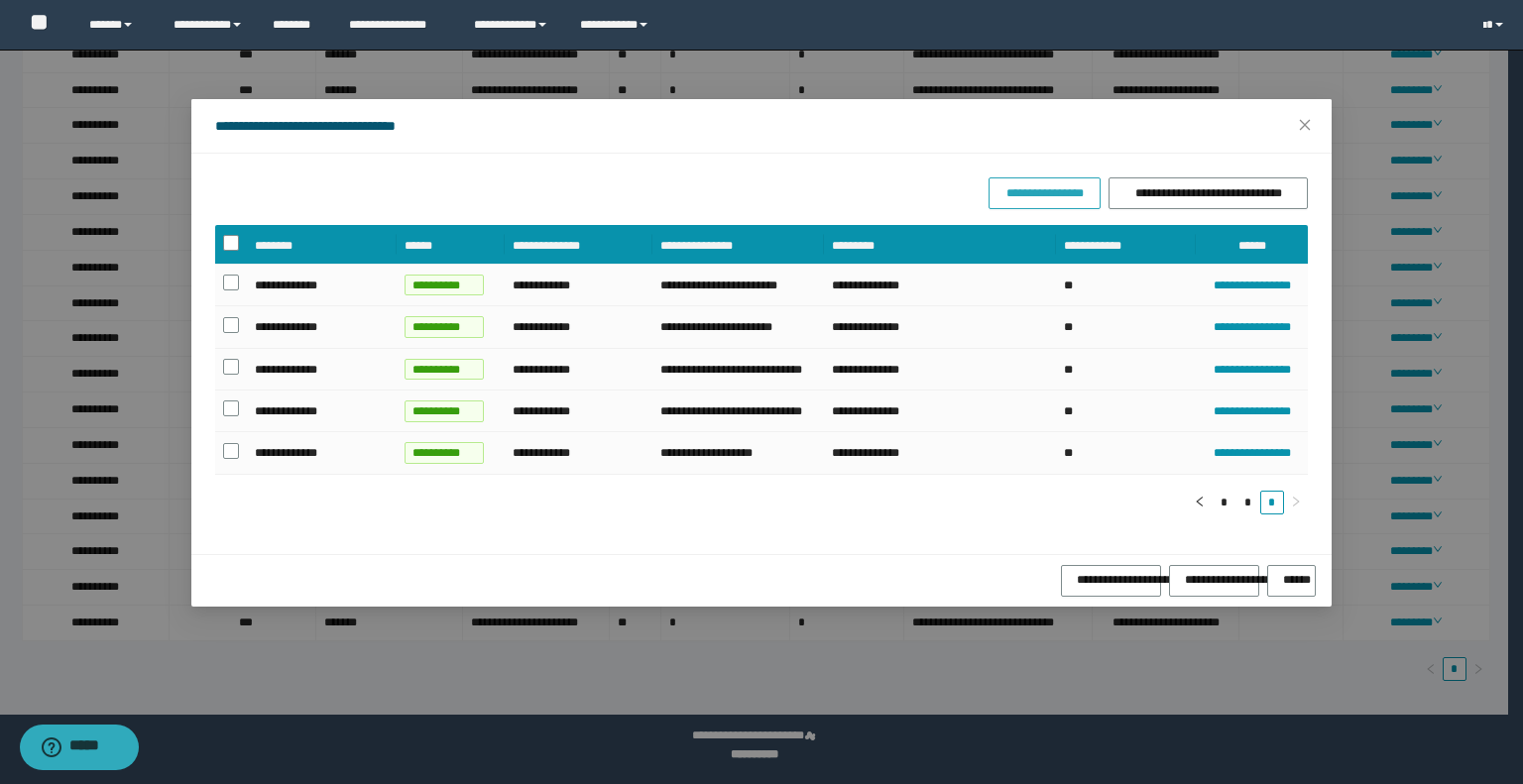click on "**********" at bounding box center [1044, 193] 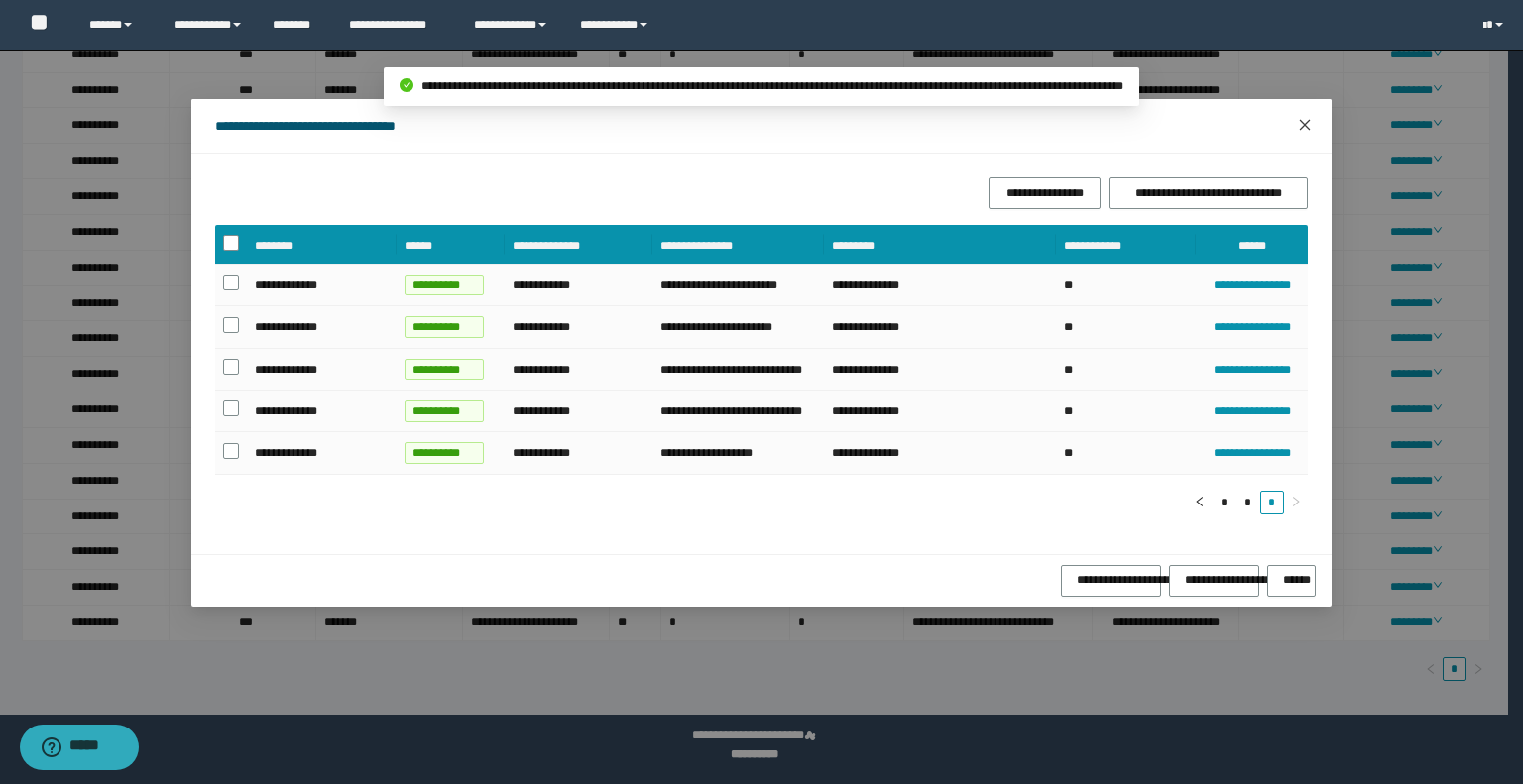 click 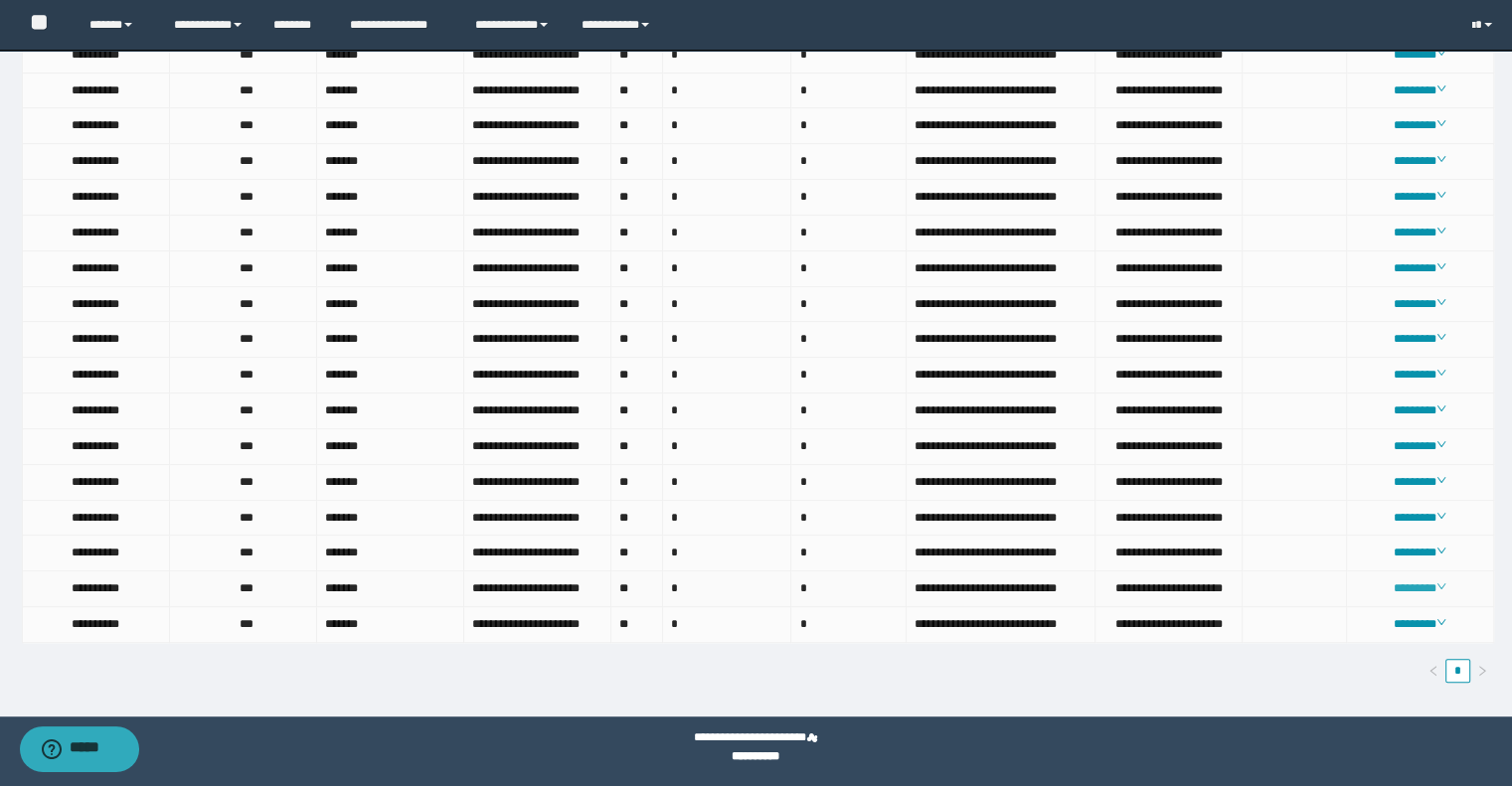 click on "********" at bounding box center (1420, 588) 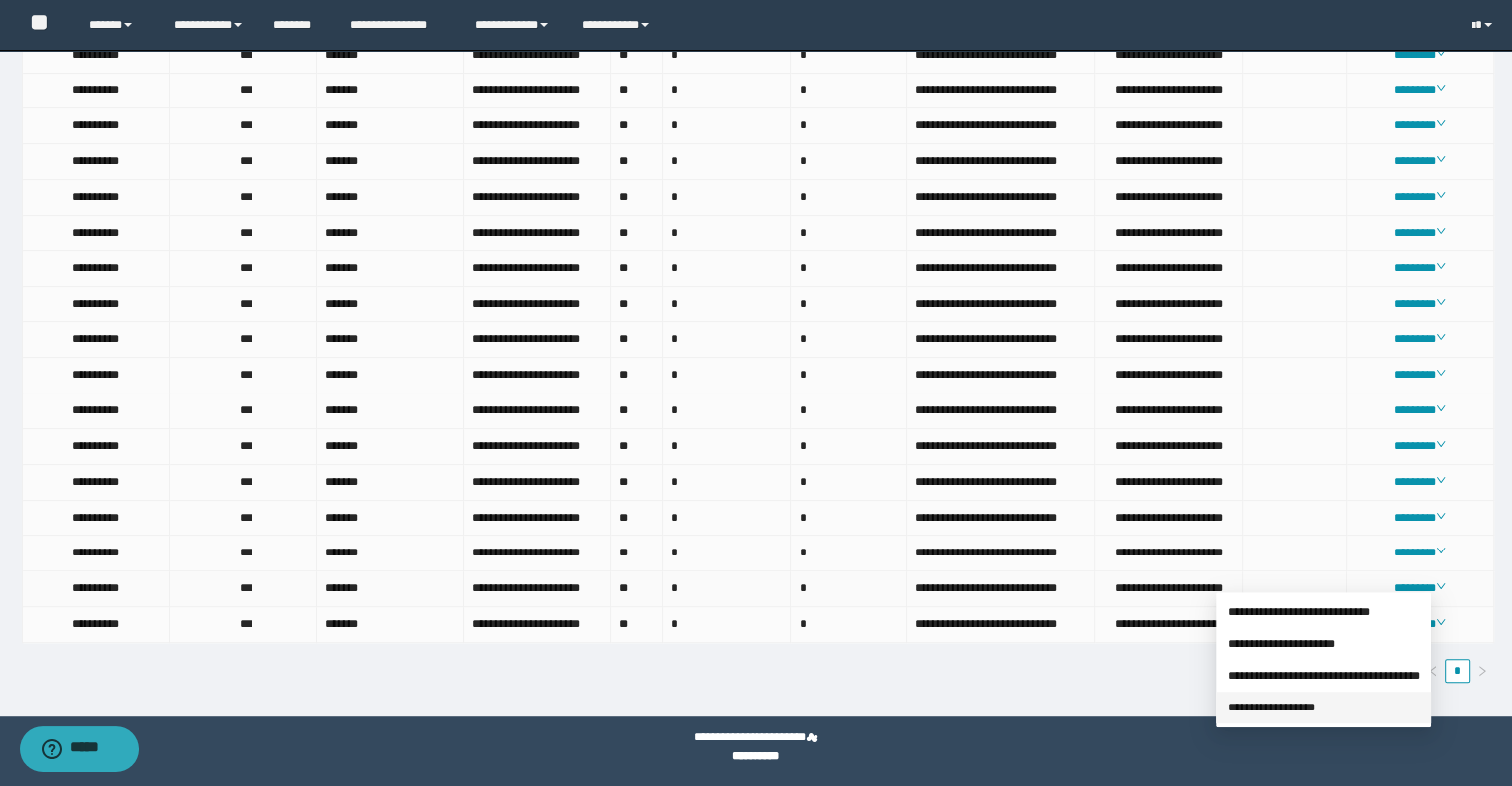click on "**********" at bounding box center [1271, 707] 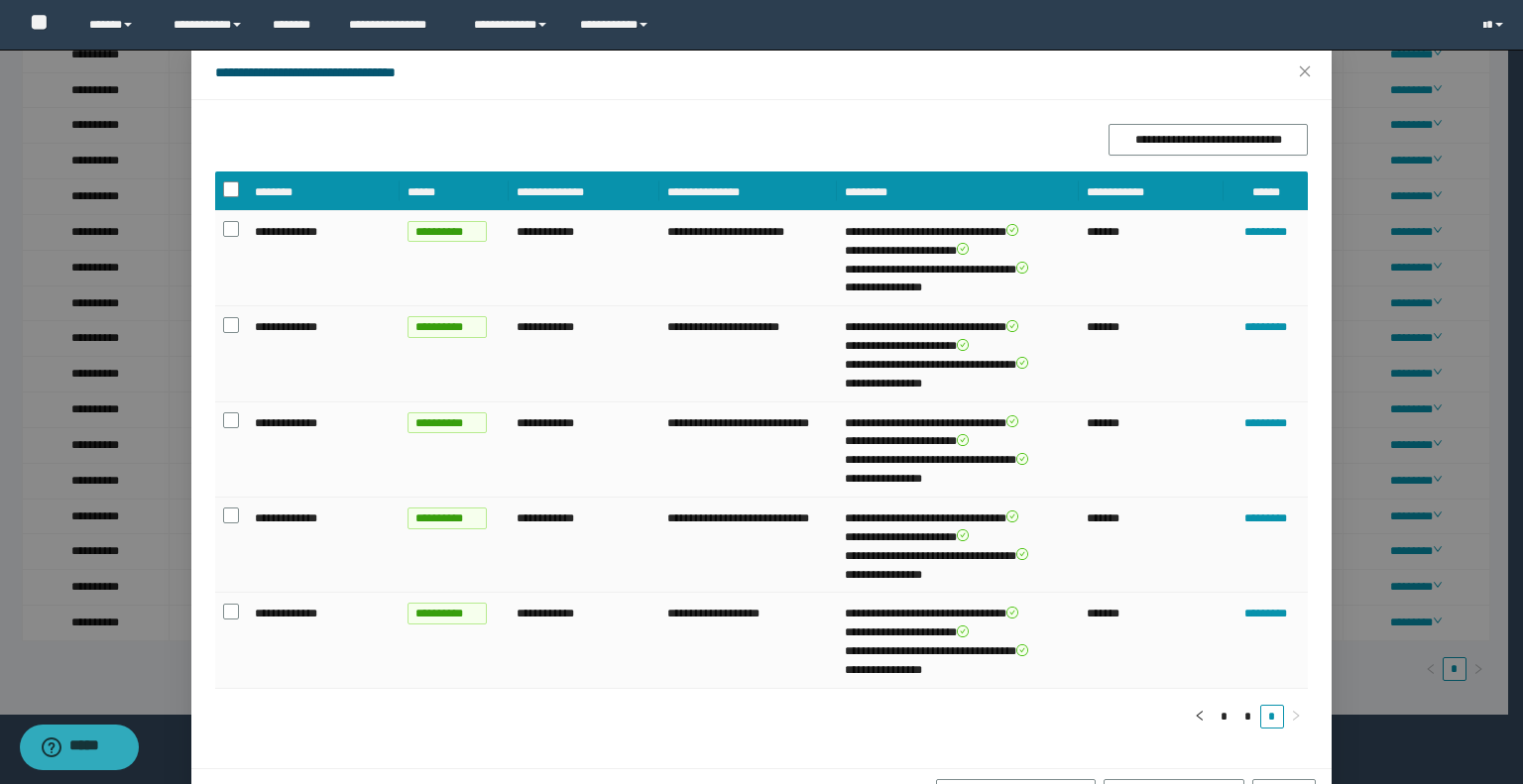 scroll, scrollTop: 103, scrollLeft: 0, axis: vertical 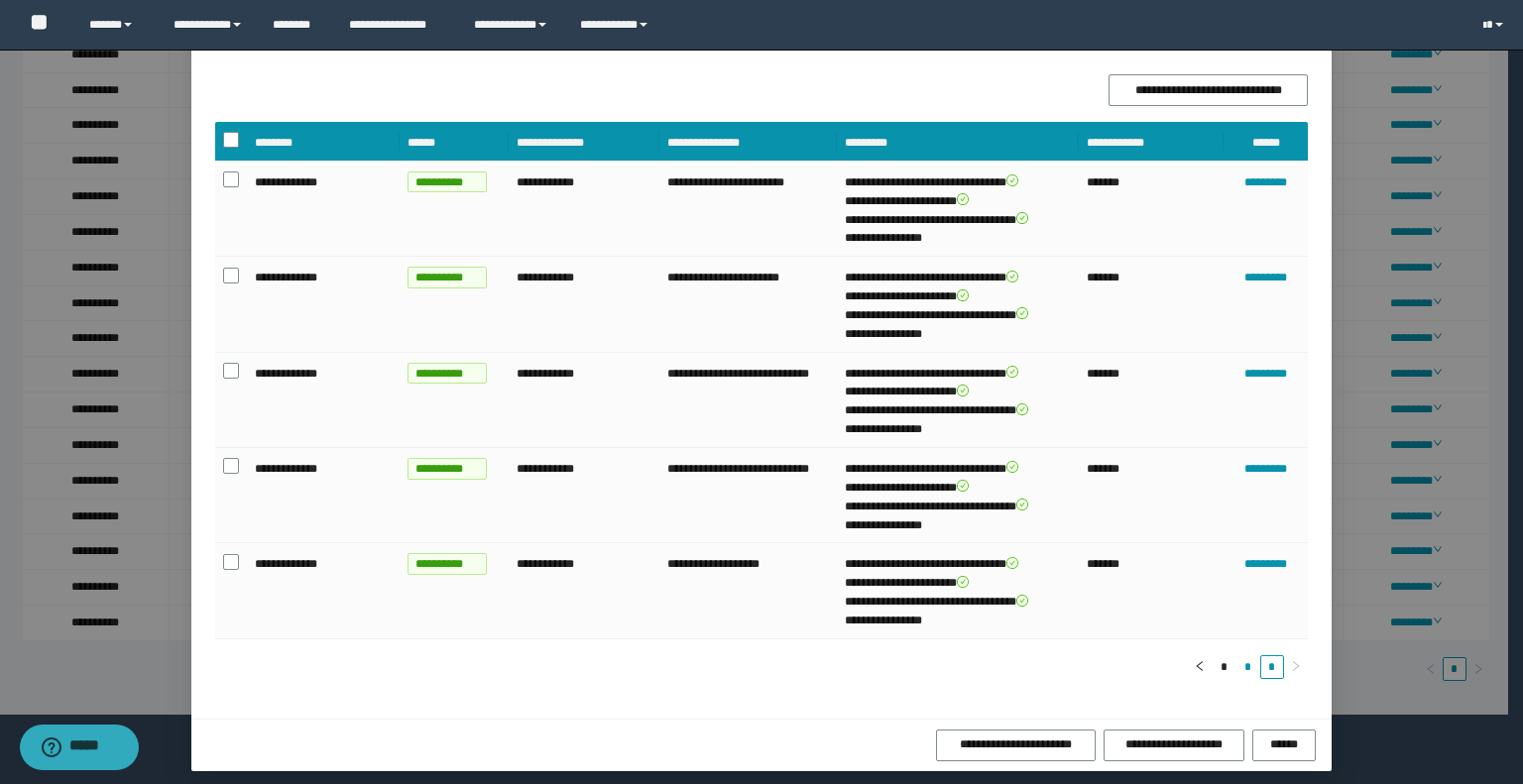 click on "*" at bounding box center (1247, 667) 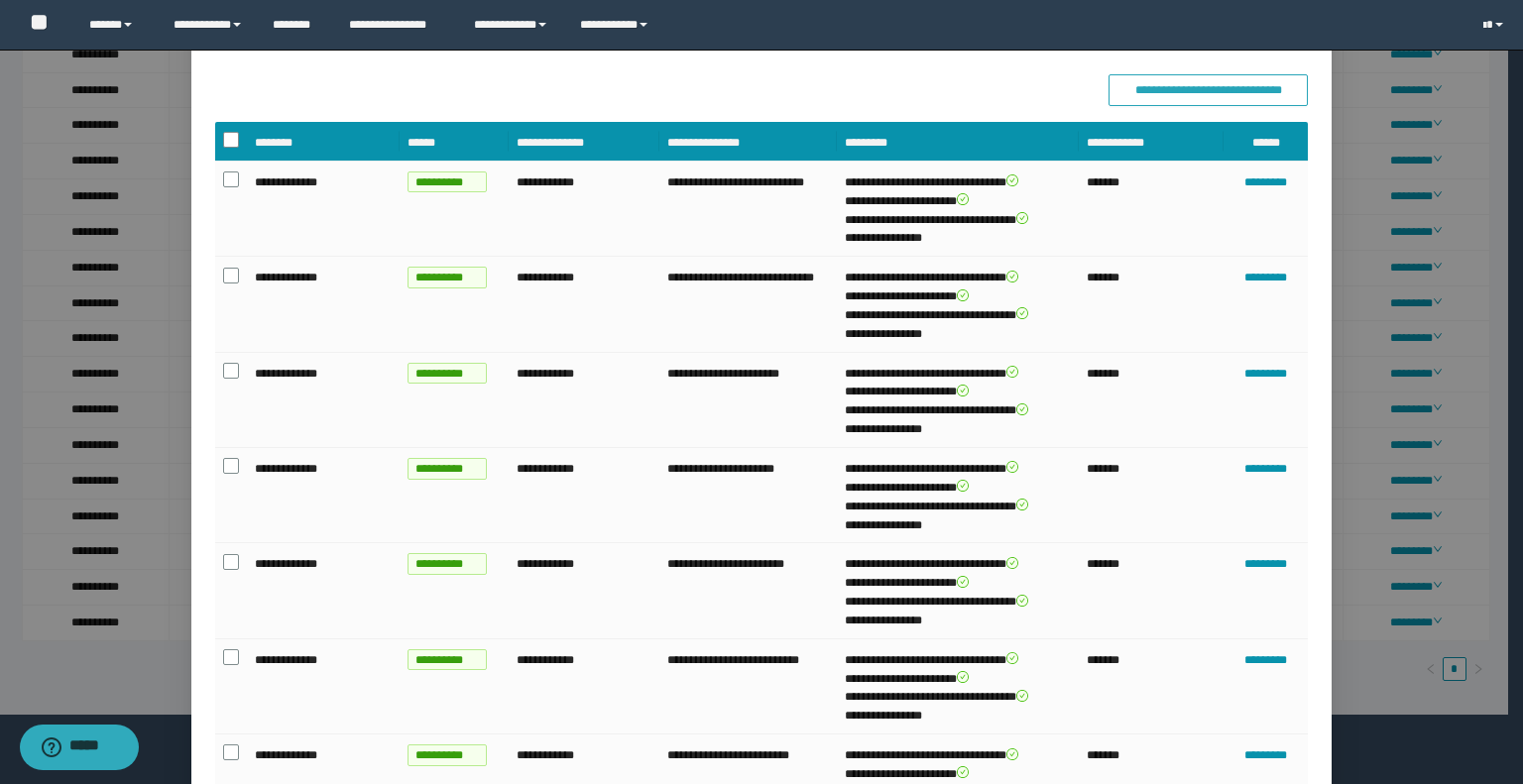 click on "**********" at bounding box center [1208, 90] 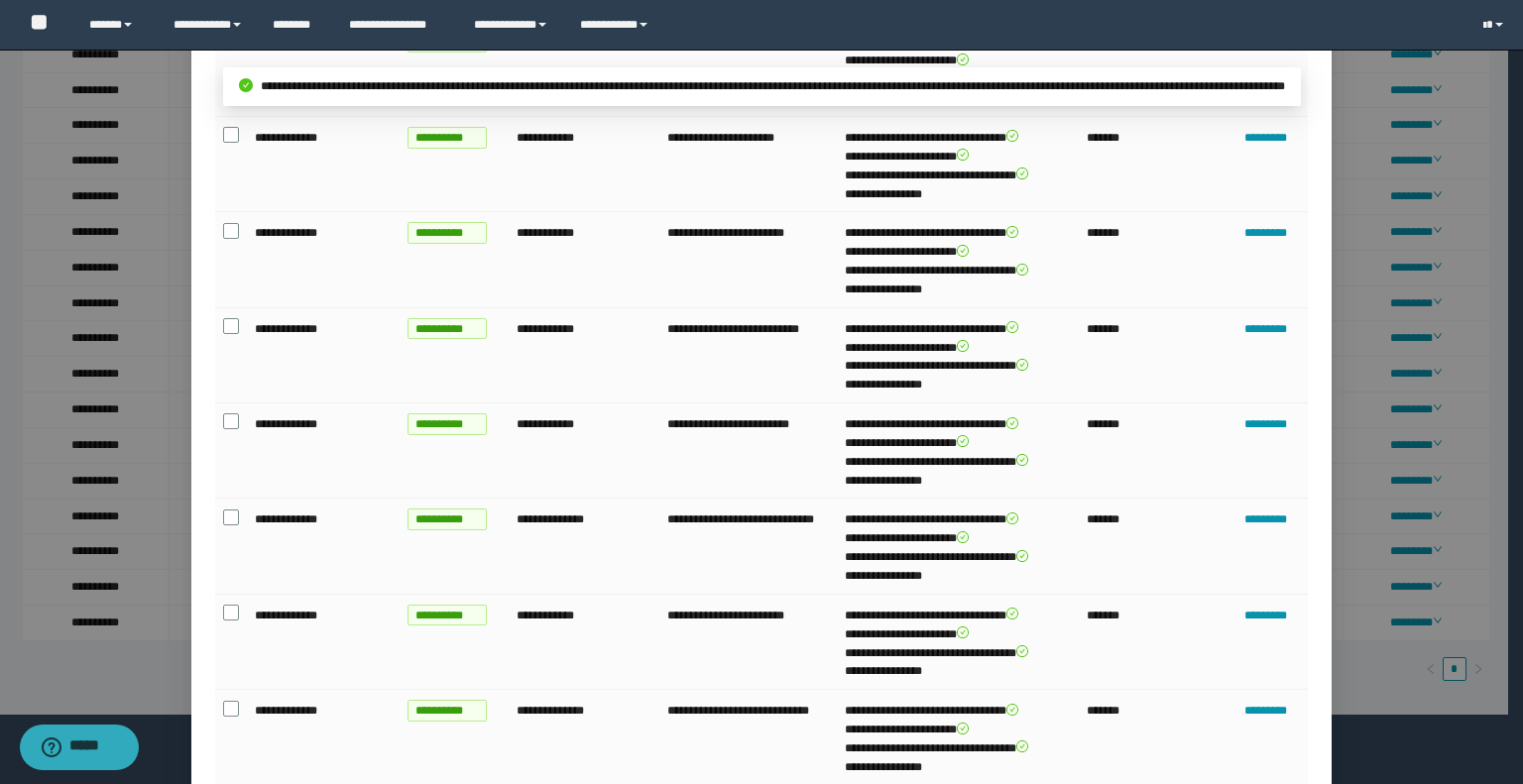 scroll, scrollTop: 573, scrollLeft: 0, axis: vertical 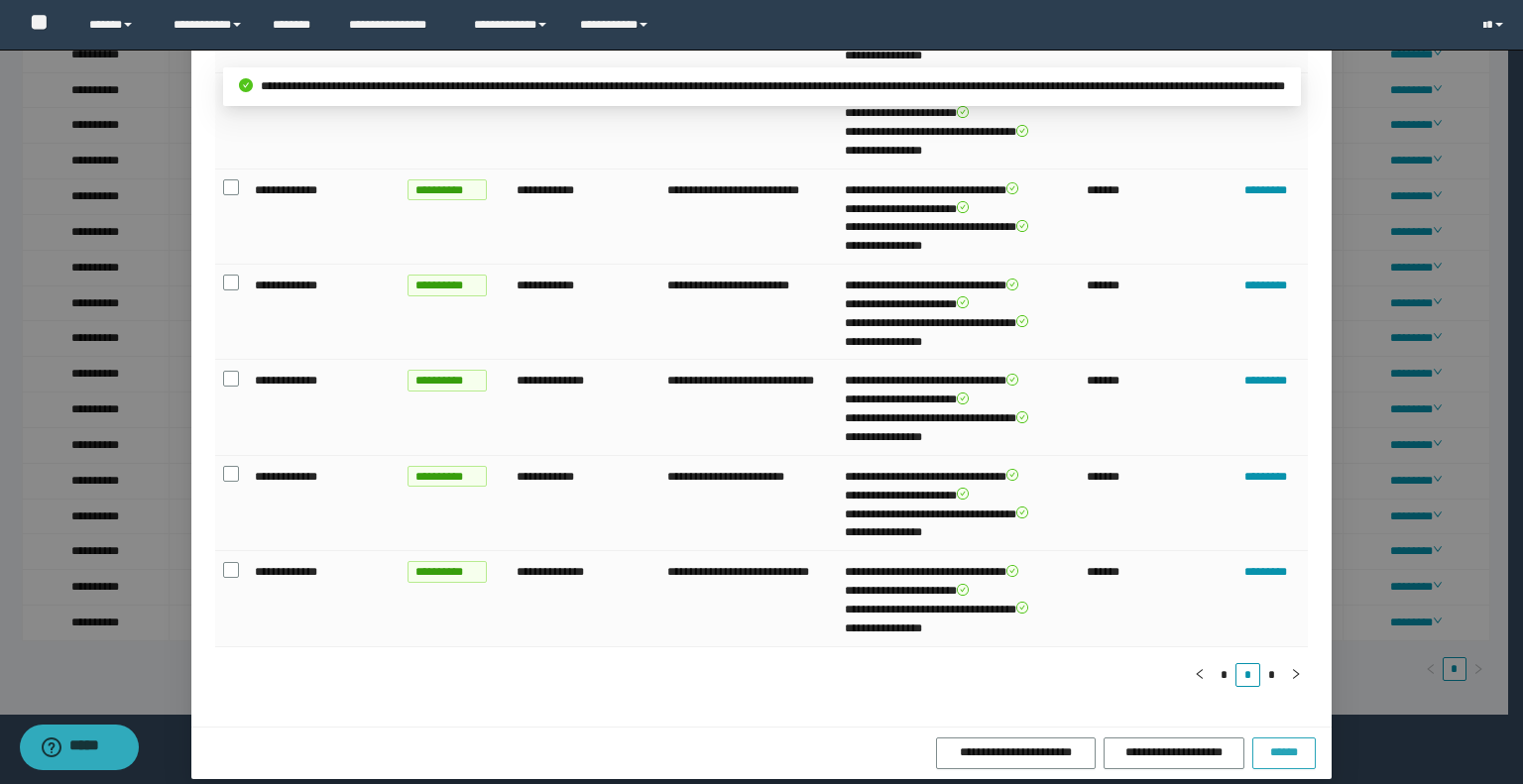 drag, startPoint x: 1294, startPoint y: 744, endPoint x: 1289, endPoint y: 720, distance: 24.515301 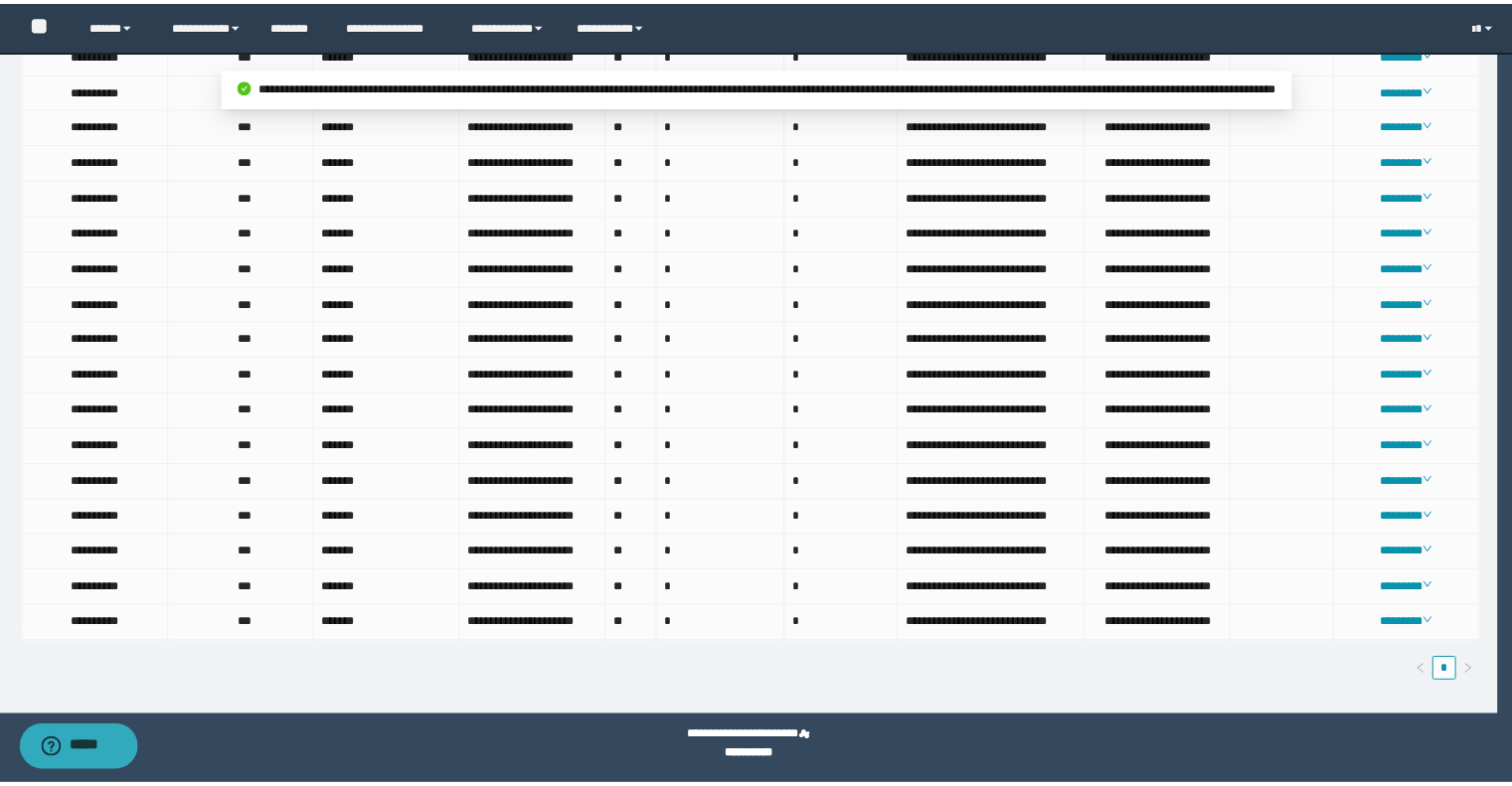 scroll, scrollTop: 475, scrollLeft: 0, axis: vertical 